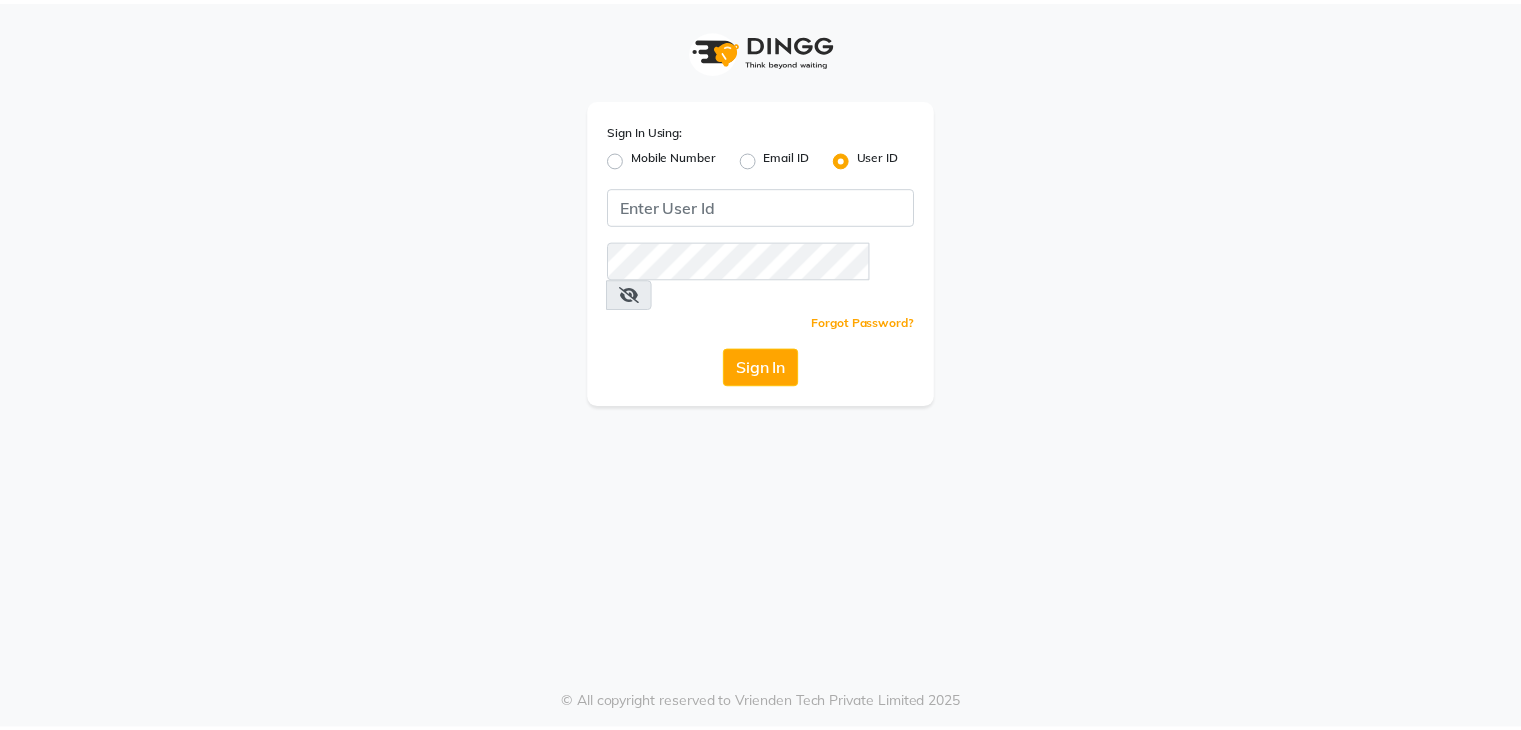 scroll, scrollTop: 0, scrollLeft: 0, axis: both 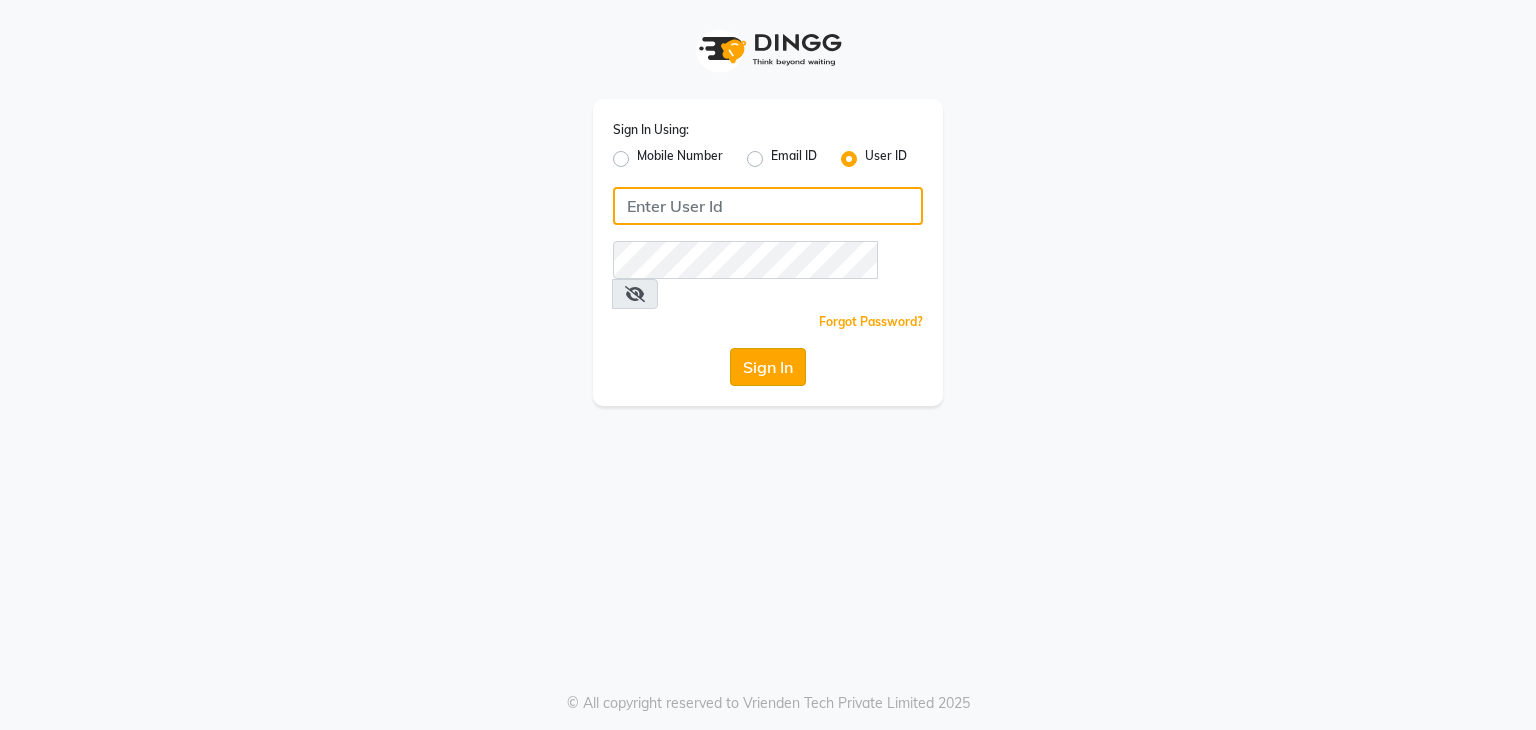 type on "e3605-01" 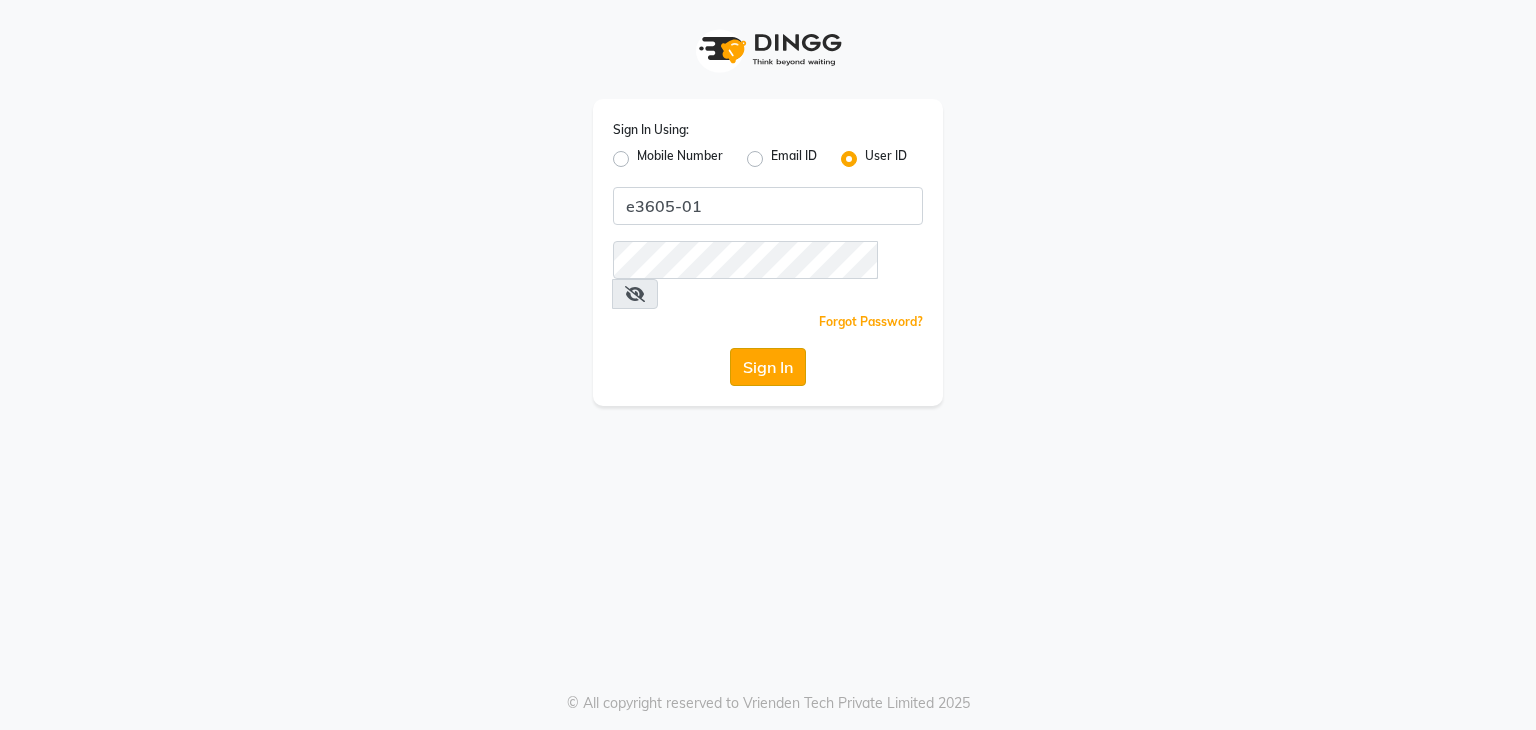 click on "Sign In" 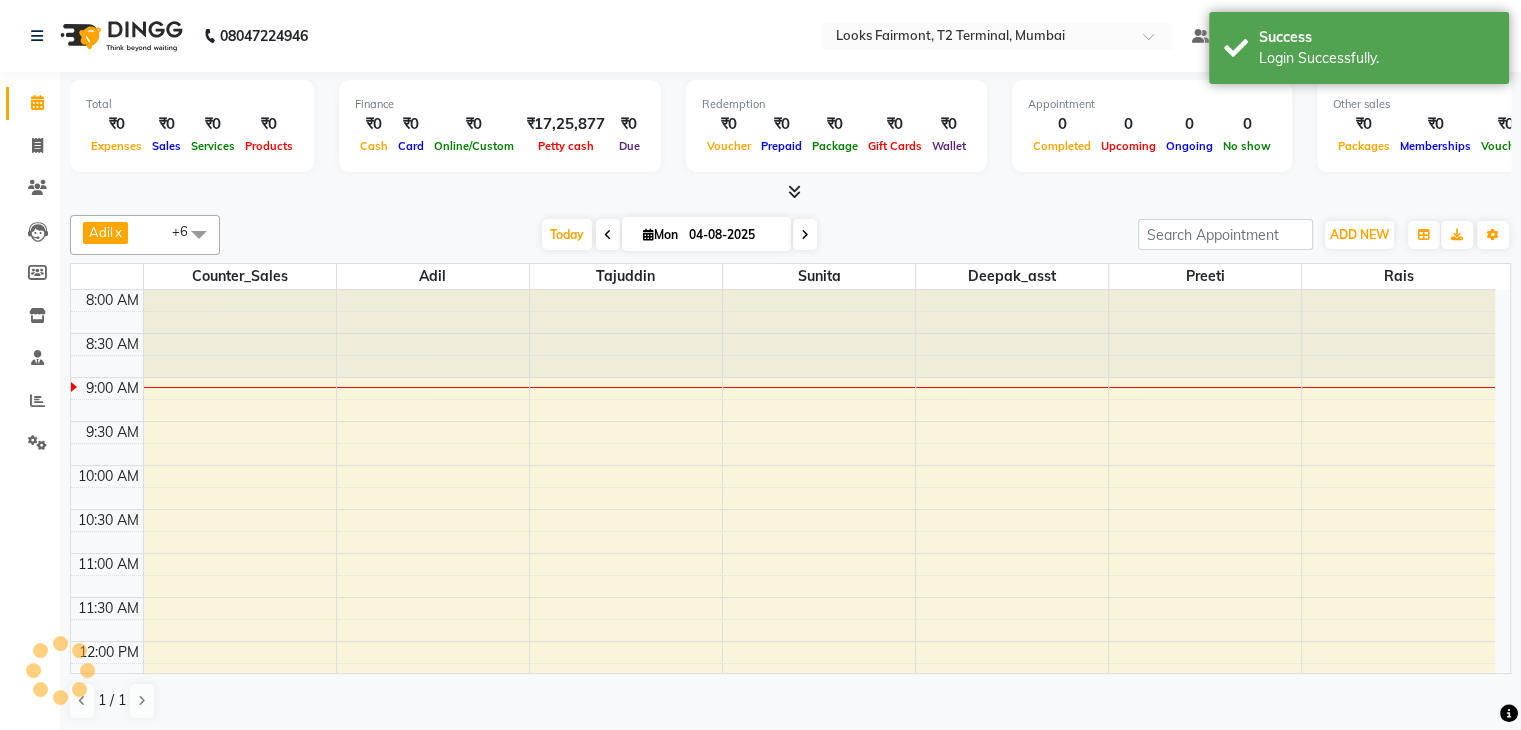 scroll, scrollTop: 0, scrollLeft: 0, axis: both 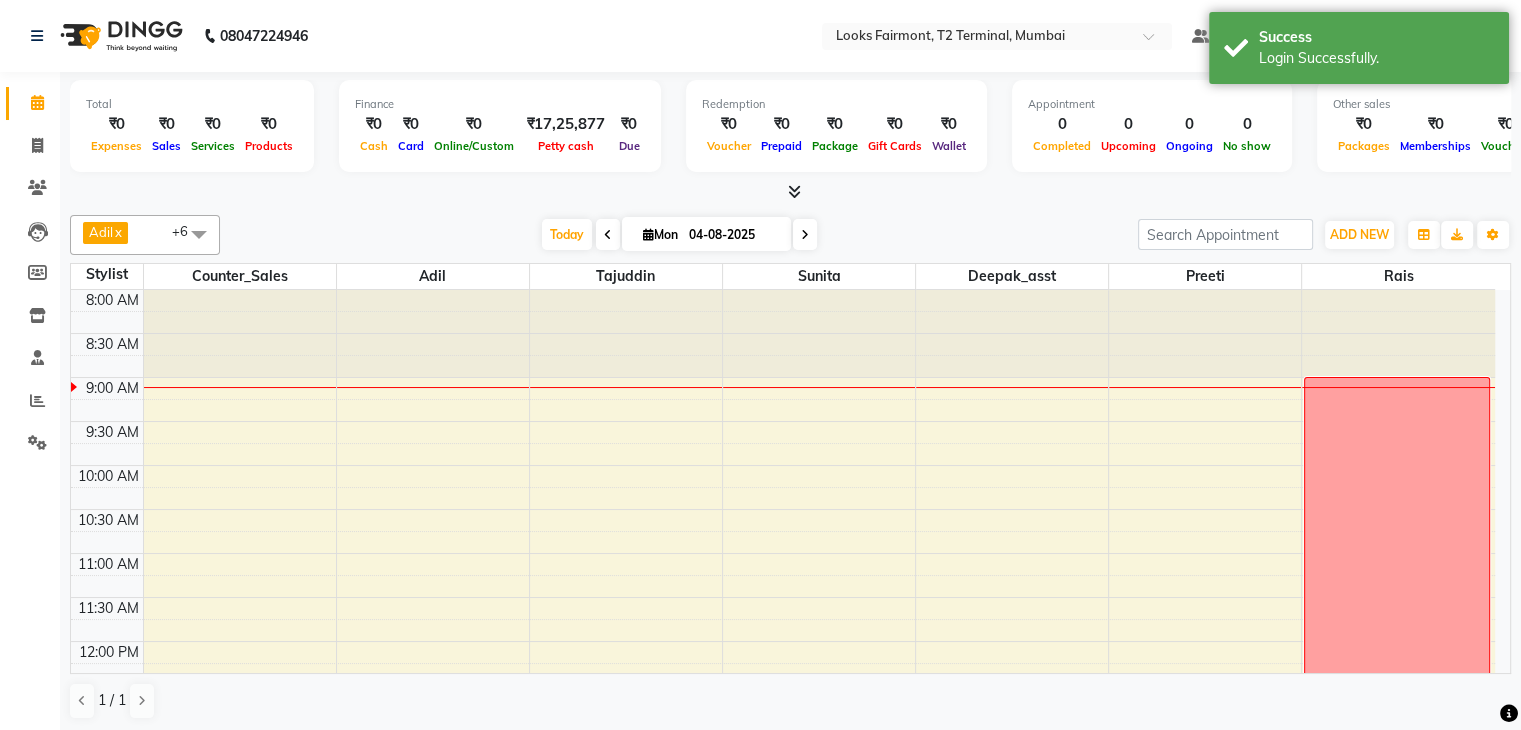 drag, startPoint x: 777, startPoint y: 433, endPoint x: 437, endPoint y: 221, distance: 400.6794 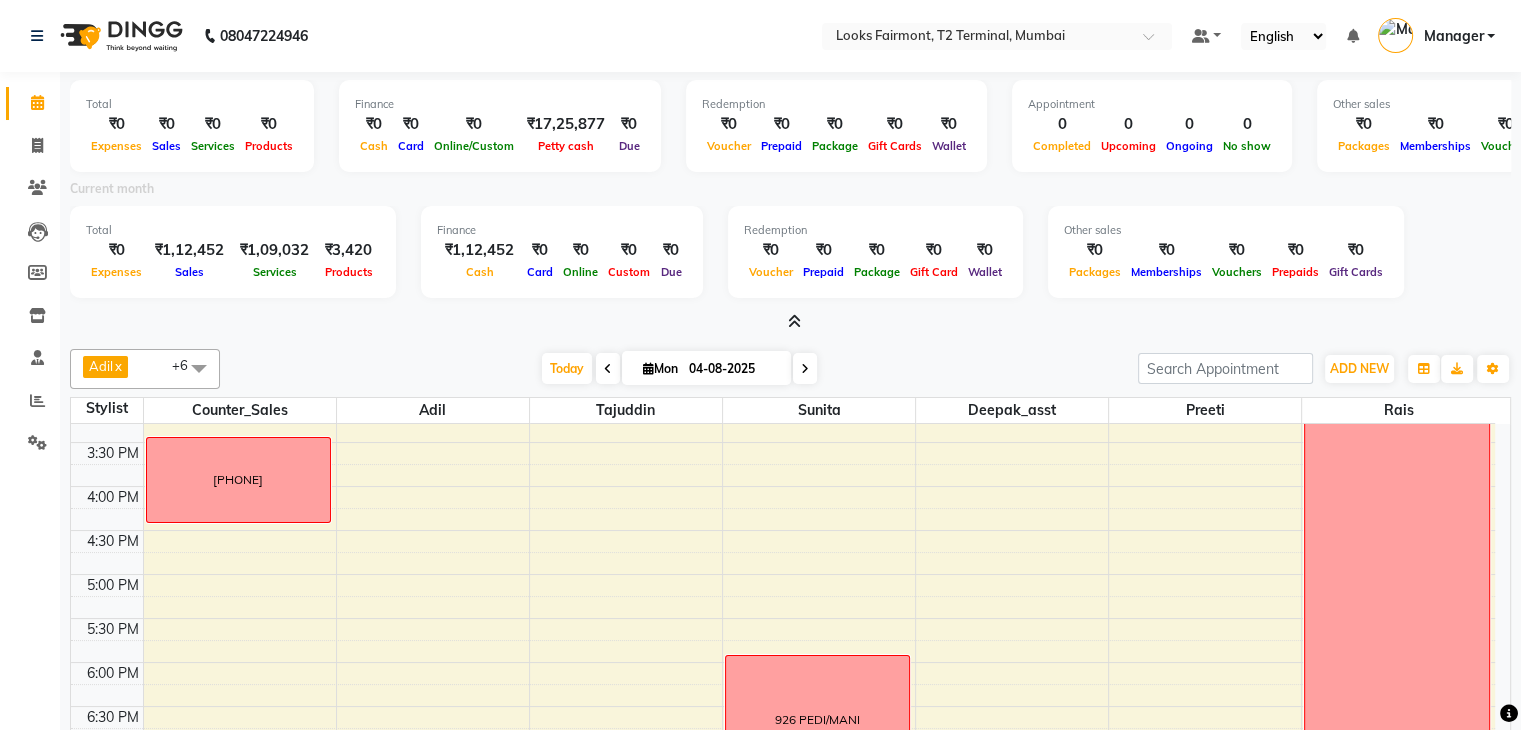 scroll, scrollTop: 749, scrollLeft: 0, axis: vertical 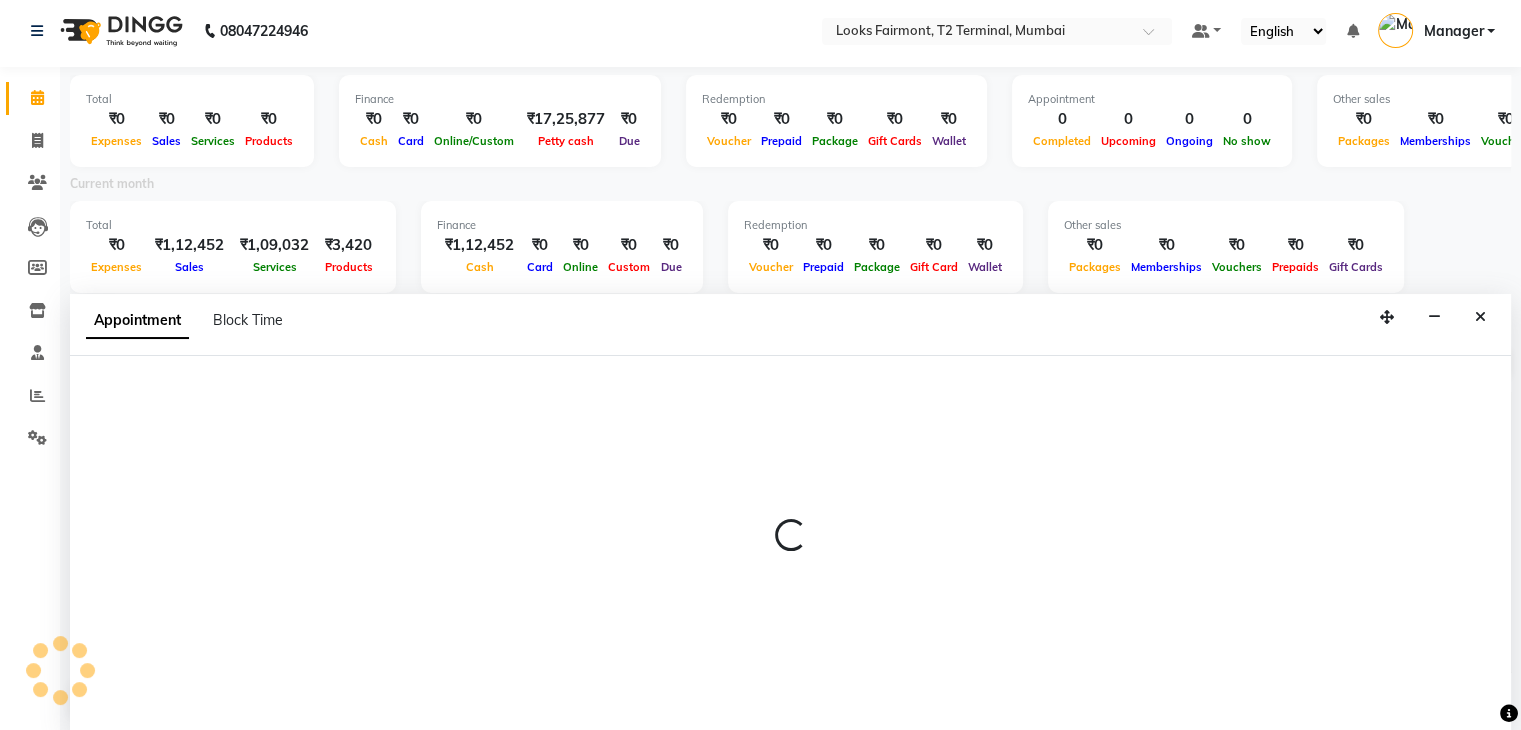 select on "84888" 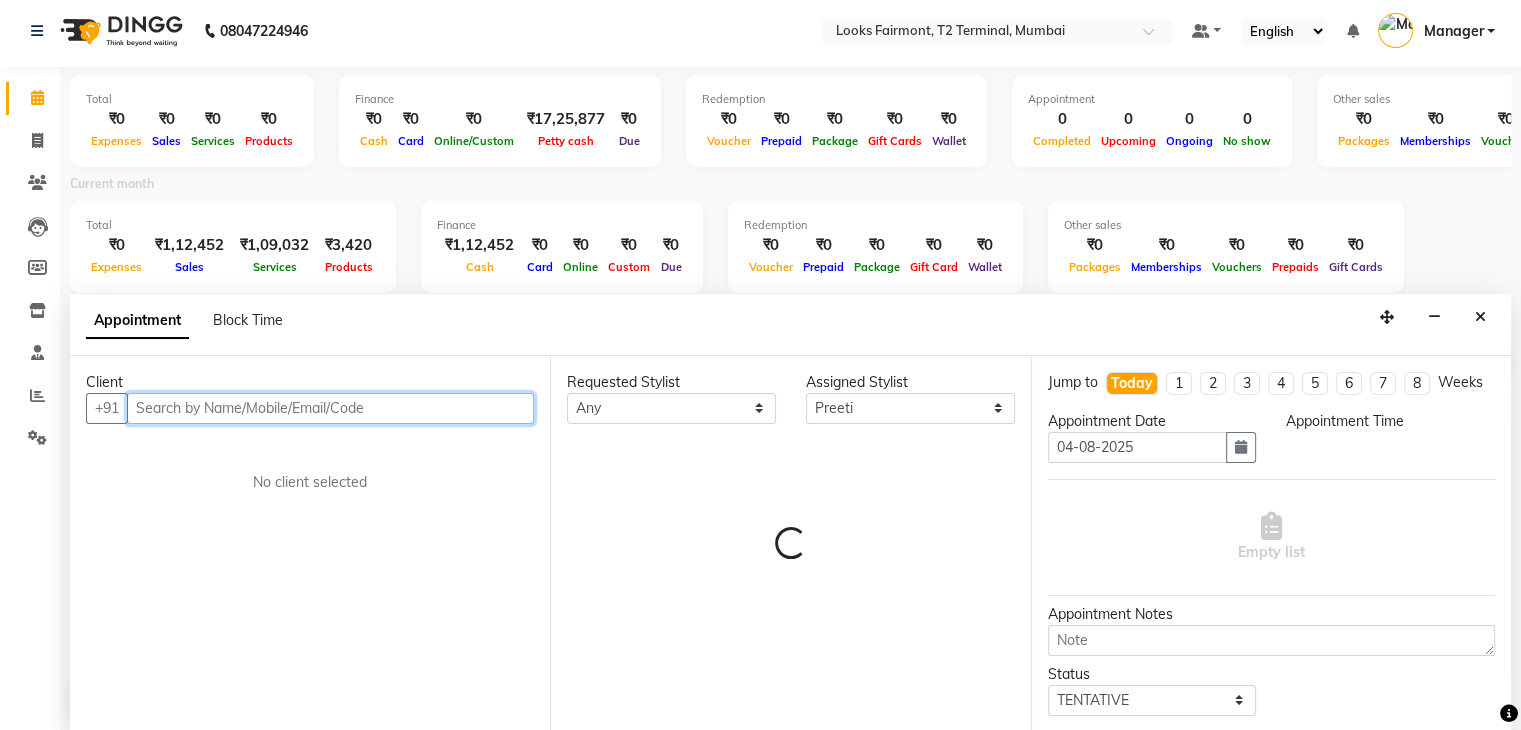 select on "630" 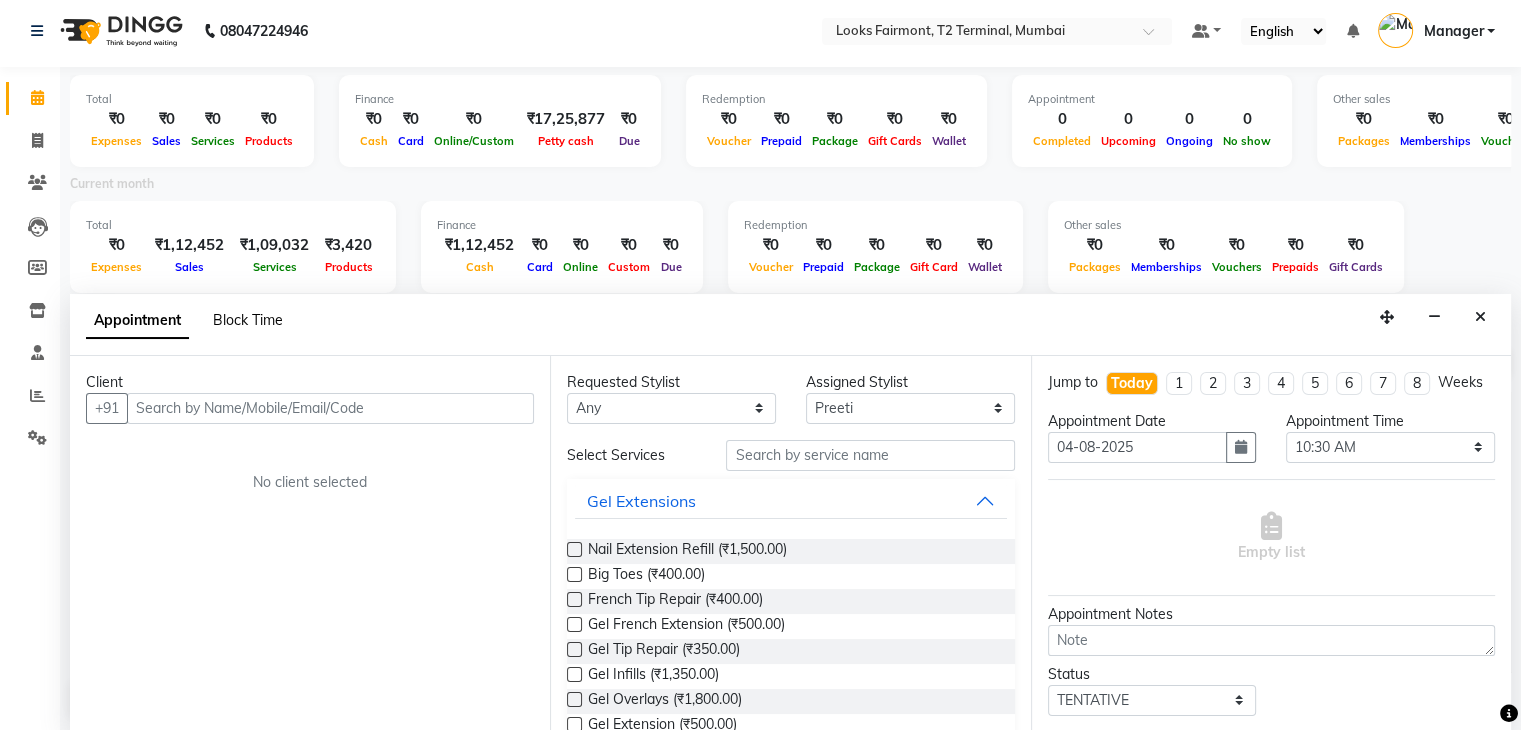 click on "Block Time" at bounding box center [248, 320] 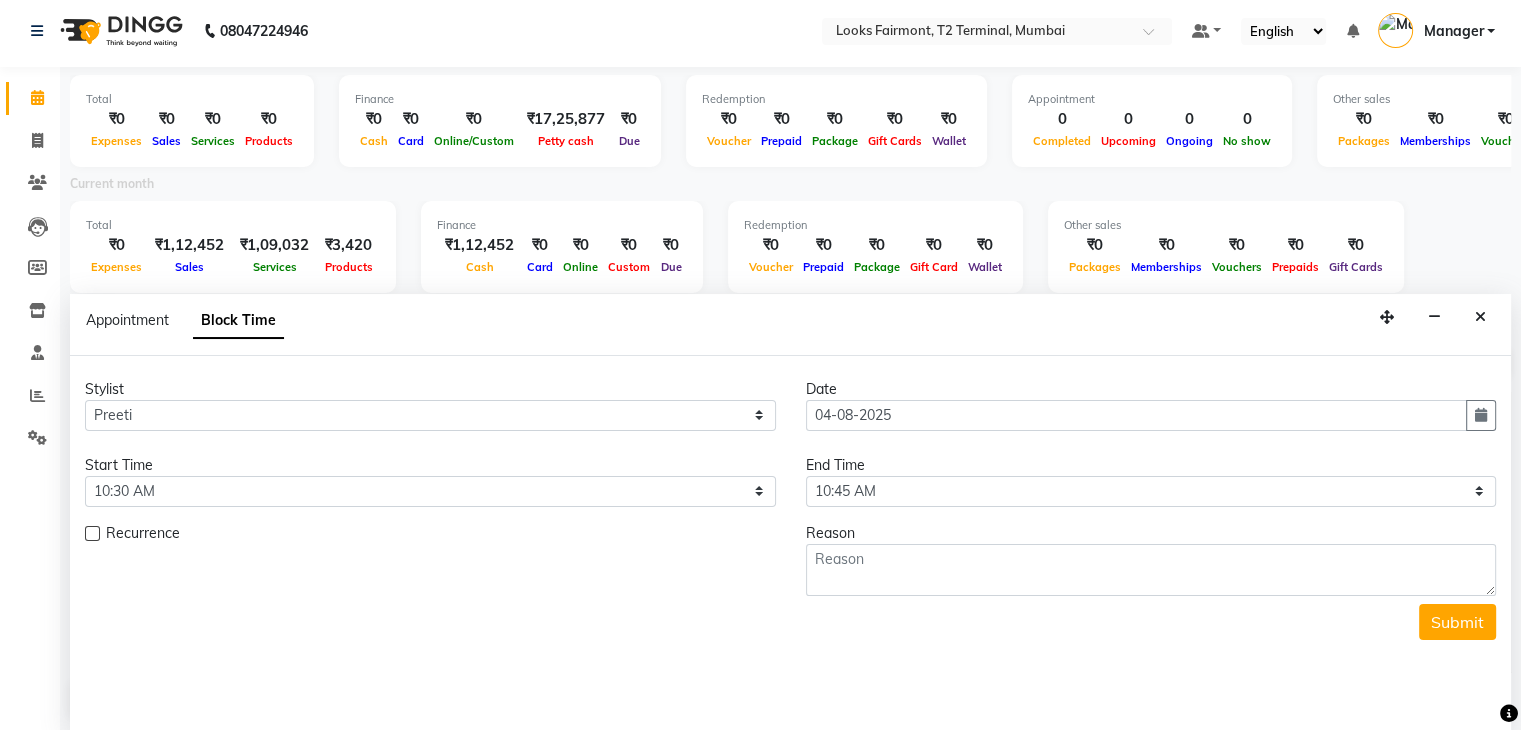 scroll, scrollTop: 88, scrollLeft: 0, axis: vertical 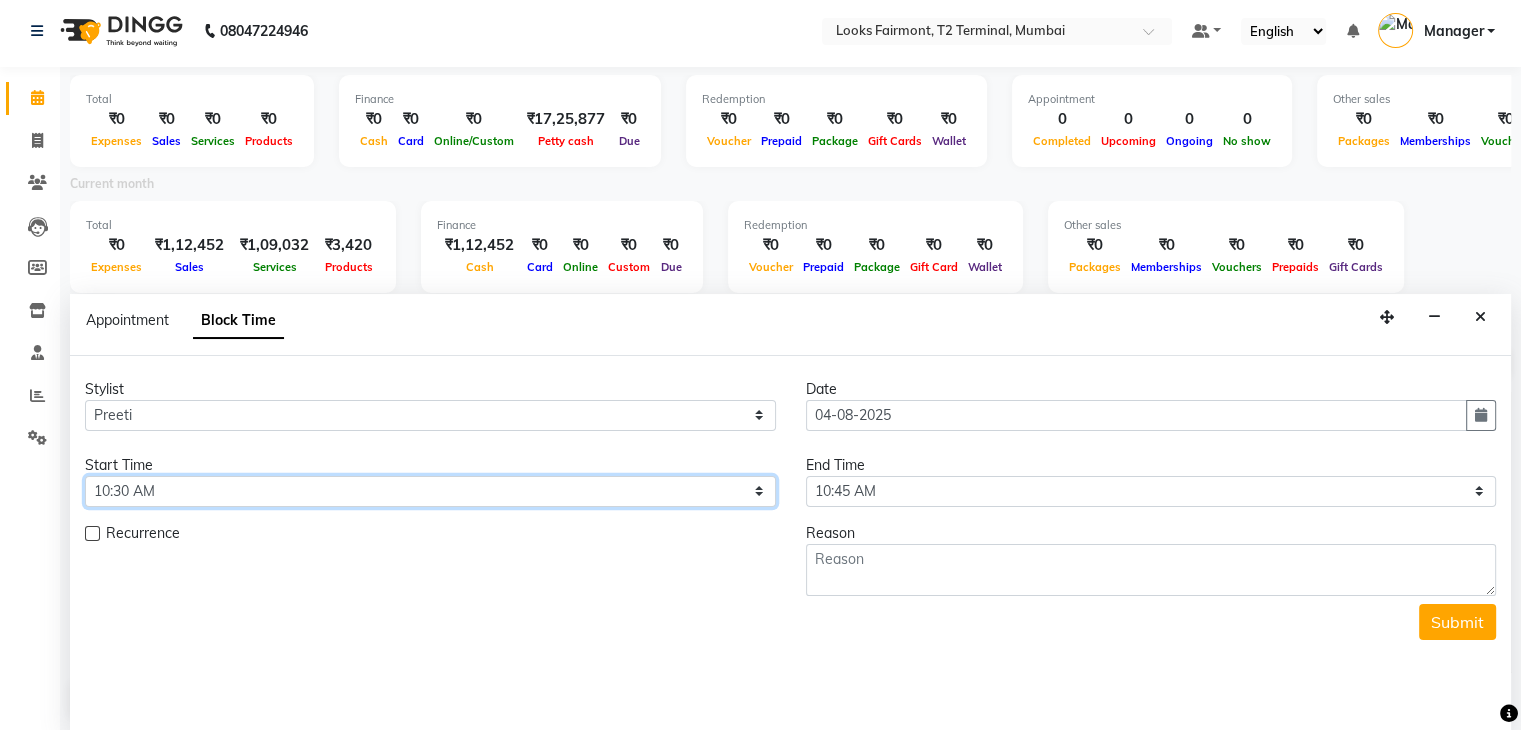 click on "Select 09:00 AM 09:15 AM 09:30 AM 09:45 AM 10:00 AM 10:15 AM 10:30 AM 10:45 AM 11:00 AM 11:15 AM 11:30 AM 11:45 AM 12:00 PM 12:15 PM 12:30 PM 12:45 PM 01:00 PM 01:15 PM 01:30 PM 01:45 PM 02:00 PM 02:15 PM 02:30 PM 02:45 PM 03:00 PM 03:15 PM 03:30 PM 03:45 PM 04:00 PM 04:15 PM 04:30 PM 04:45 PM 05:00 PM 05:15 PM 05:30 PM 05:45 PM 06:00 PM 06:15 PM 06:30 PM 06:45 PM 07:00 PM 07:15 PM 07:30 PM 07:45 PM 08:00 PM" at bounding box center (430, 491) 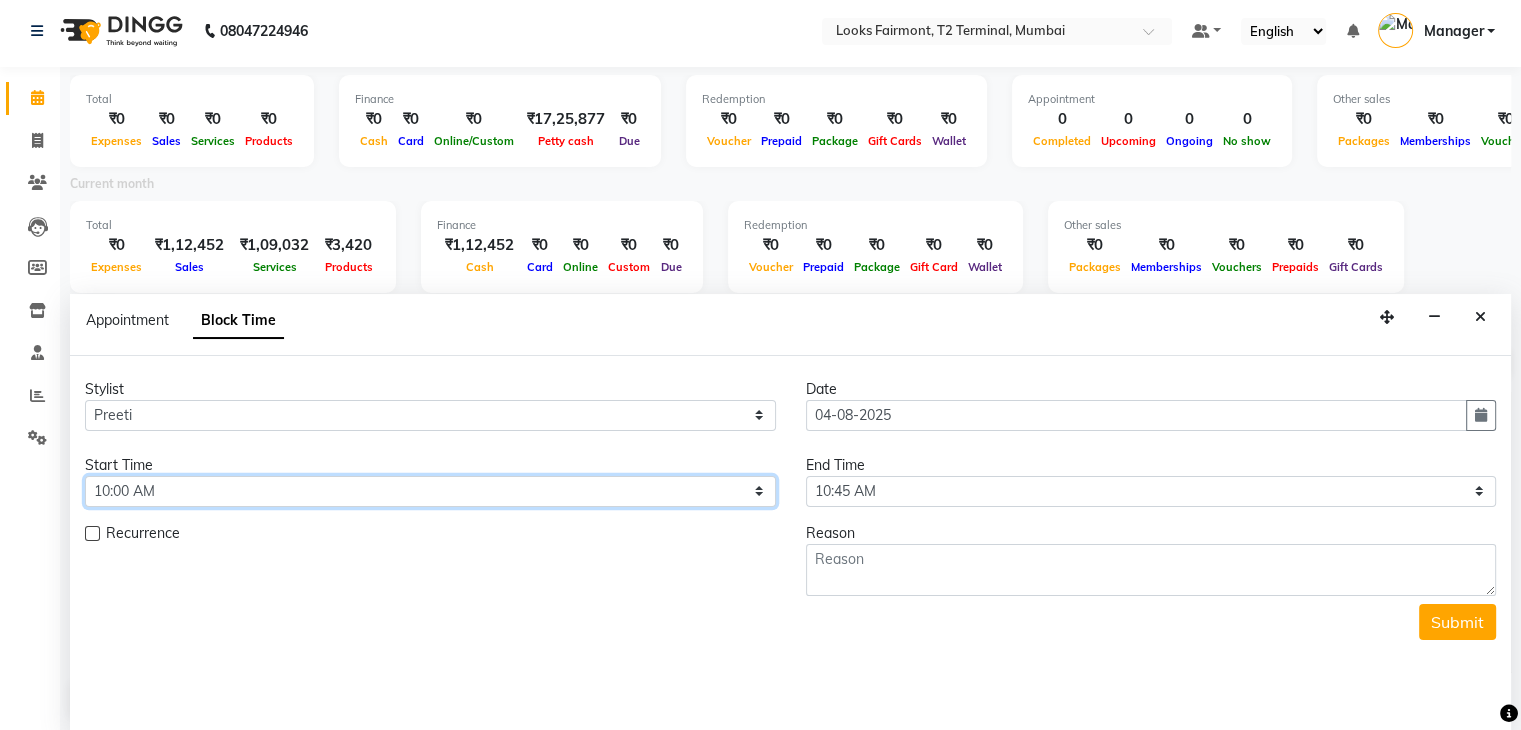click on "Select 09:00 AM 09:15 AM 09:30 AM 09:45 AM 10:00 AM 10:15 AM 10:30 AM 10:45 AM 11:00 AM 11:15 AM 11:30 AM 11:45 AM 12:00 PM 12:15 PM 12:30 PM 12:45 PM 01:00 PM 01:15 PM 01:30 PM 01:45 PM 02:00 PM 02:15 PM 02:30 PM 02:45 PM 03:00 PM 03:15 PM 03:30 PM 03:45 PM 04:00 PM 04:15 PM 04:30 PM 04:45 PM 05:00 PM 05:15 PM 05:30 PM 05:45 PM 06:00 PM 06:15 PM 06:30 PM 06:45 PM 07:00 PM 07:15 PM 07:30 PM 07:45 PM 08:00 PM" at bounding box center (430, 491) 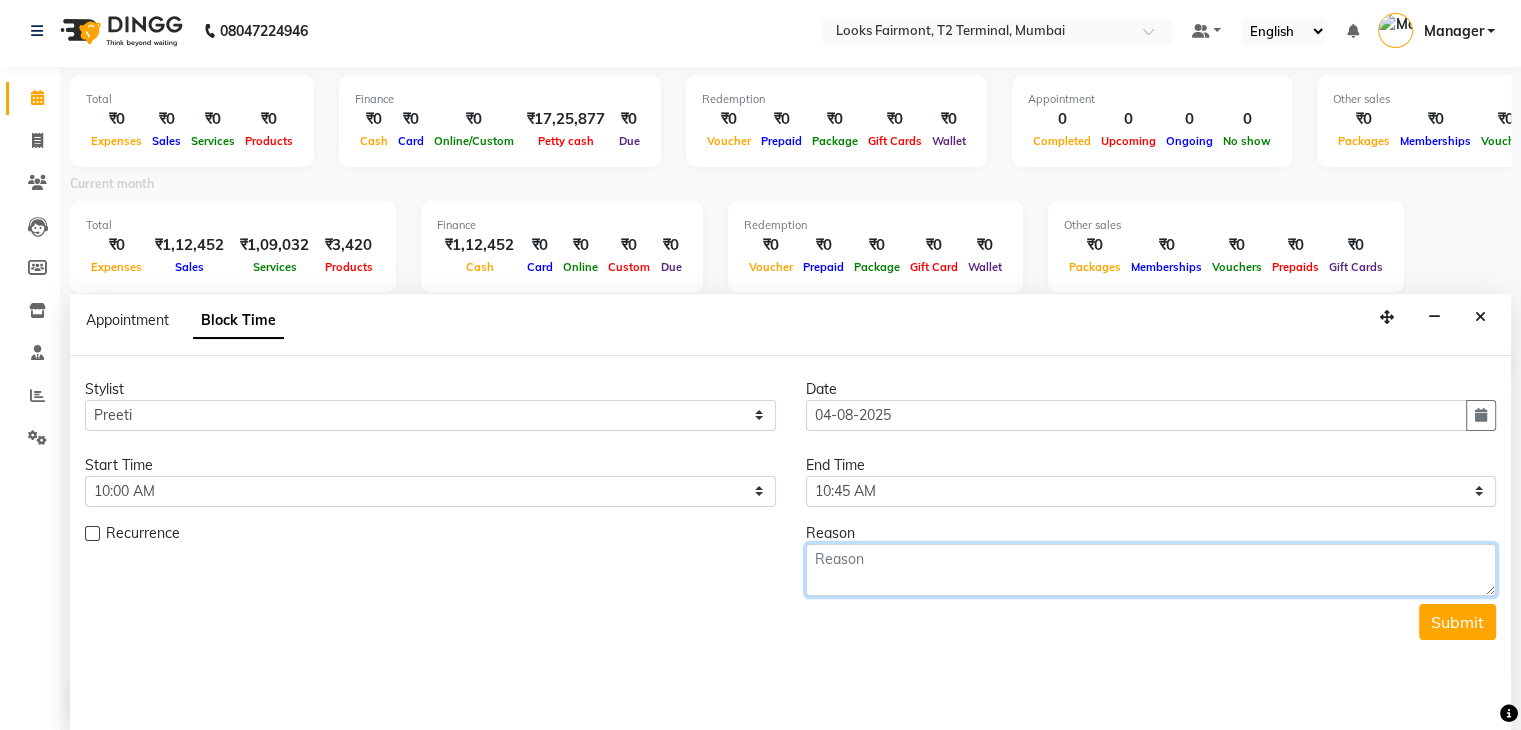 drag, startPoint x: 922, startPoint y: 569, endPoint x: 929, endPoint y: 585, distance: 17.464249 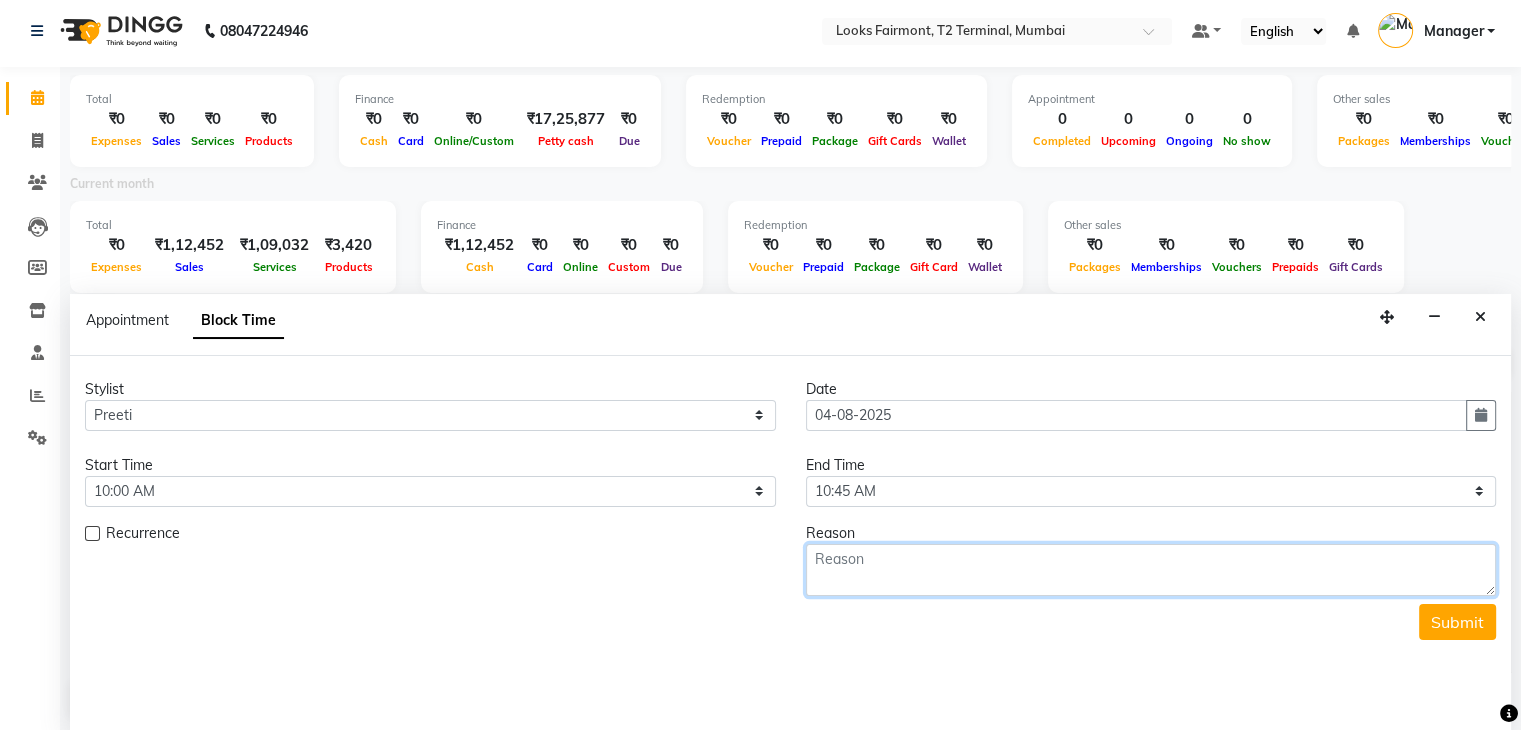 click at bounding box center (1151, 570) 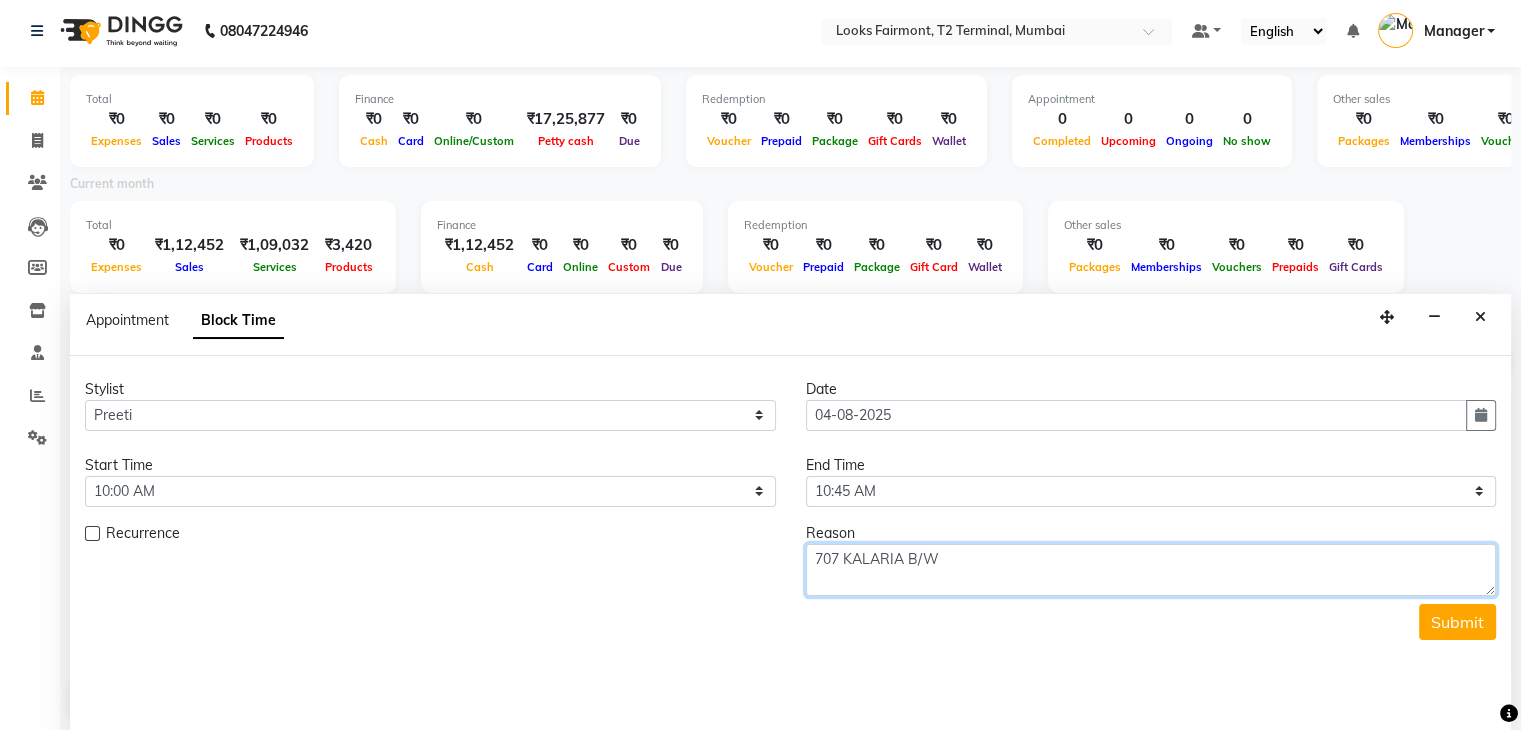 type on "707 KALARIA B/W" 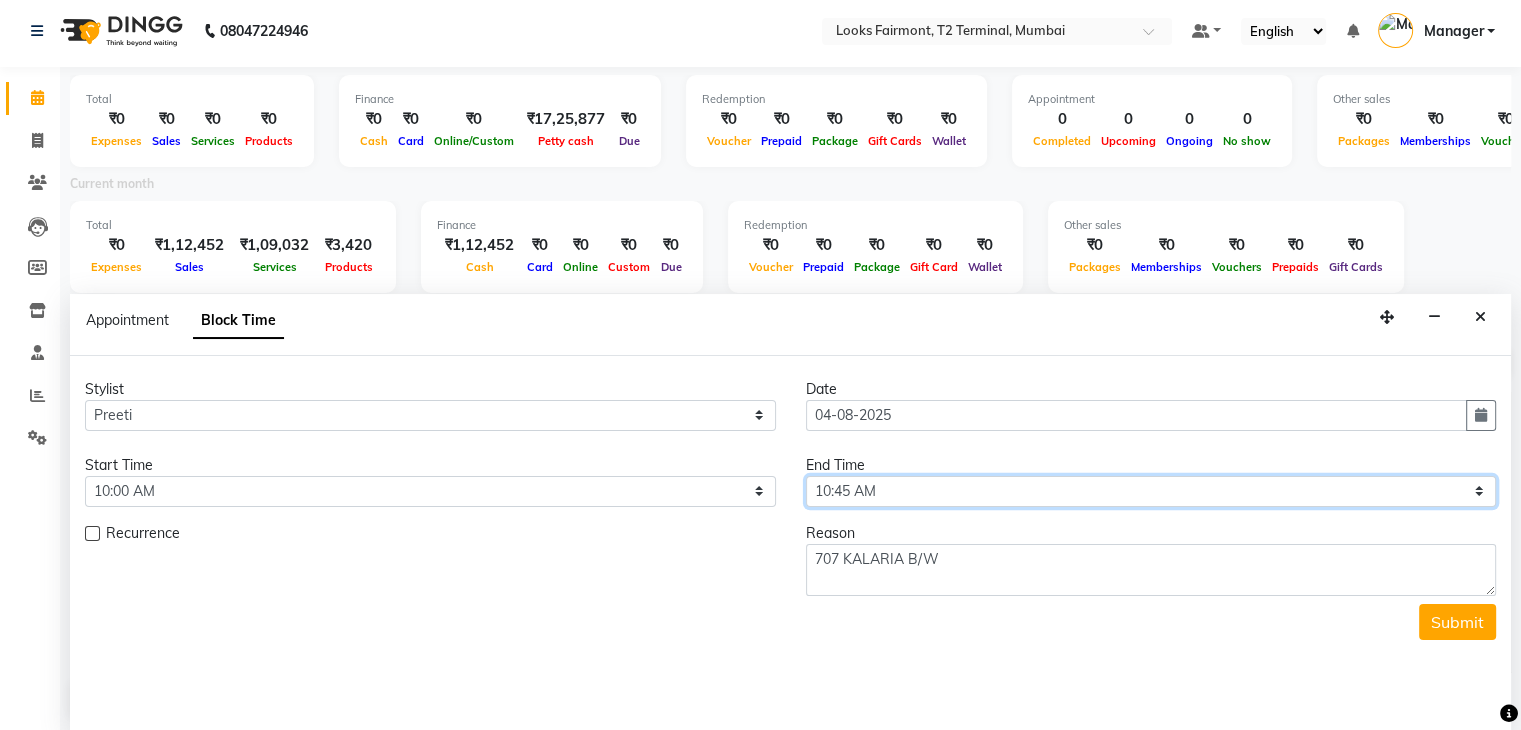 click on "Select 09:00 AM 09:15 AM 09:30 AM 09:45 AM 10:00 AM 10:15 AM 10:30 AM 10:45 AM 11:00 AM 11:15 AM 11:30 AM 11:45 AM 12:00 PM 12:15 PM 12:30 PM 12:45 PM 01:00 PM 01:15 PM 01:30 PM 01:45 PM 02:00 PM 02:15 PM 02:30 PM 02:45 PM 03:00 PM 03:15 PM 03:30 PM 03:45 PM 04:00 PM 04:15 PM 04:30 PM 04:45 PM 05:00 PM 05:15 PM 05:30 PM 05:45 PM 06:00 PM 06:15 PM 06:30 PM 06:45 PM 07:00 PM 07:15 PM 07:30 PM 07:45 PM 08:00 PM" at bounding box center (1151, 491) 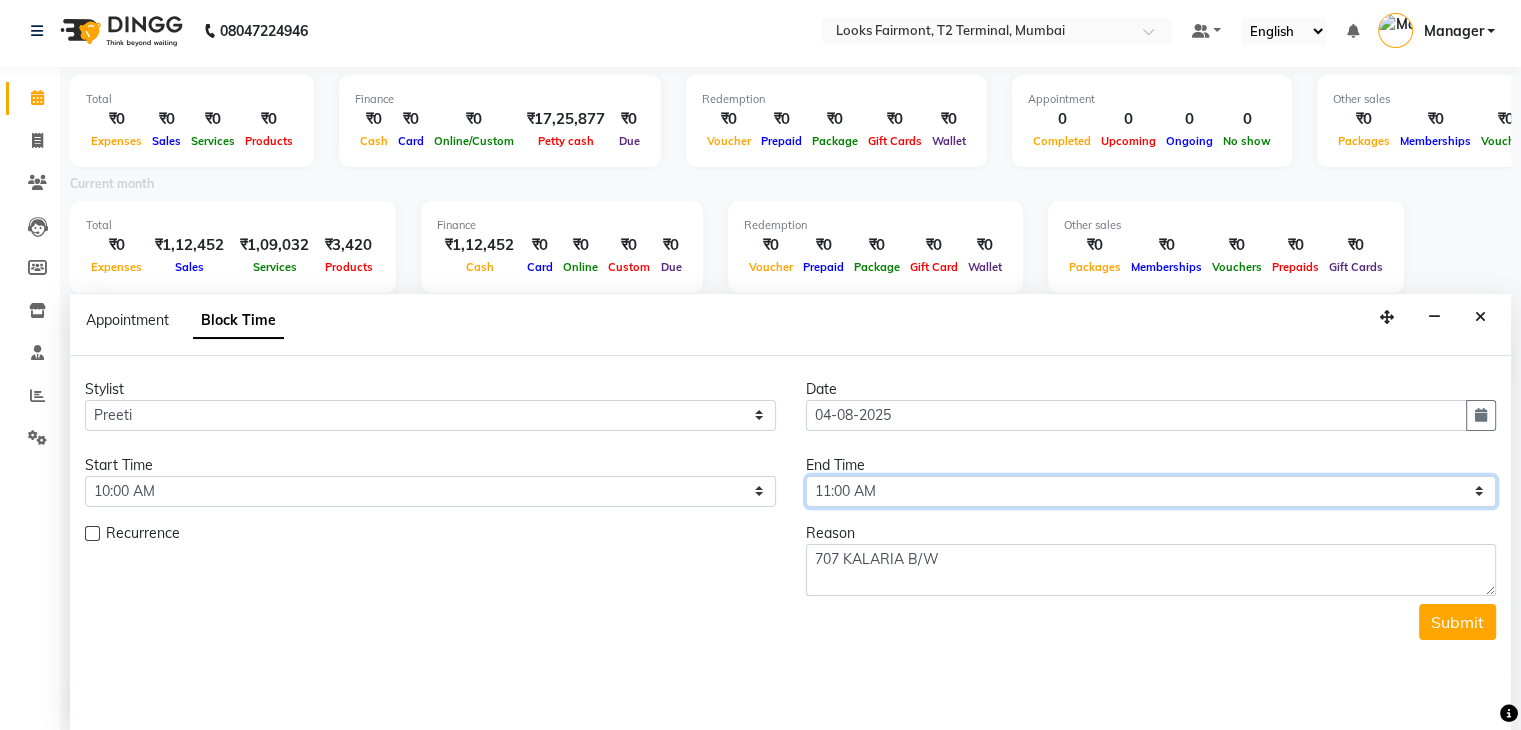 click on "Select 09:00 AM 09:15 AM 09:30 AM 09:45 AM 10:00 AM 10:15 AM 10:30 AM 10:45 AM 11:00 AM 11:15 AM 11:30 AM 11:45 AM 12:00 PM 12:15 PM 12:30 PM 12:45 PM 01:00 PM 01:15 PM 01:30 PM 01:45 PM 02:00 PM 02:15 PM 02:30 PM 02:45 PM 03:00 PM 03:15 PM 03:30 PM 03:45 PM 04:00 PM 04:15 PM 04:30 PM 04:45 PM 05:00 PM 05:15 PM 05:30 PM 05:45 PM 06:00 PM 06:15 PM 06:30 PM 06:45 PM 07:00 PM 07:15 PM 07:30 PM 07:45 PM 08:00 PM" at bounding box center [1151, 491] 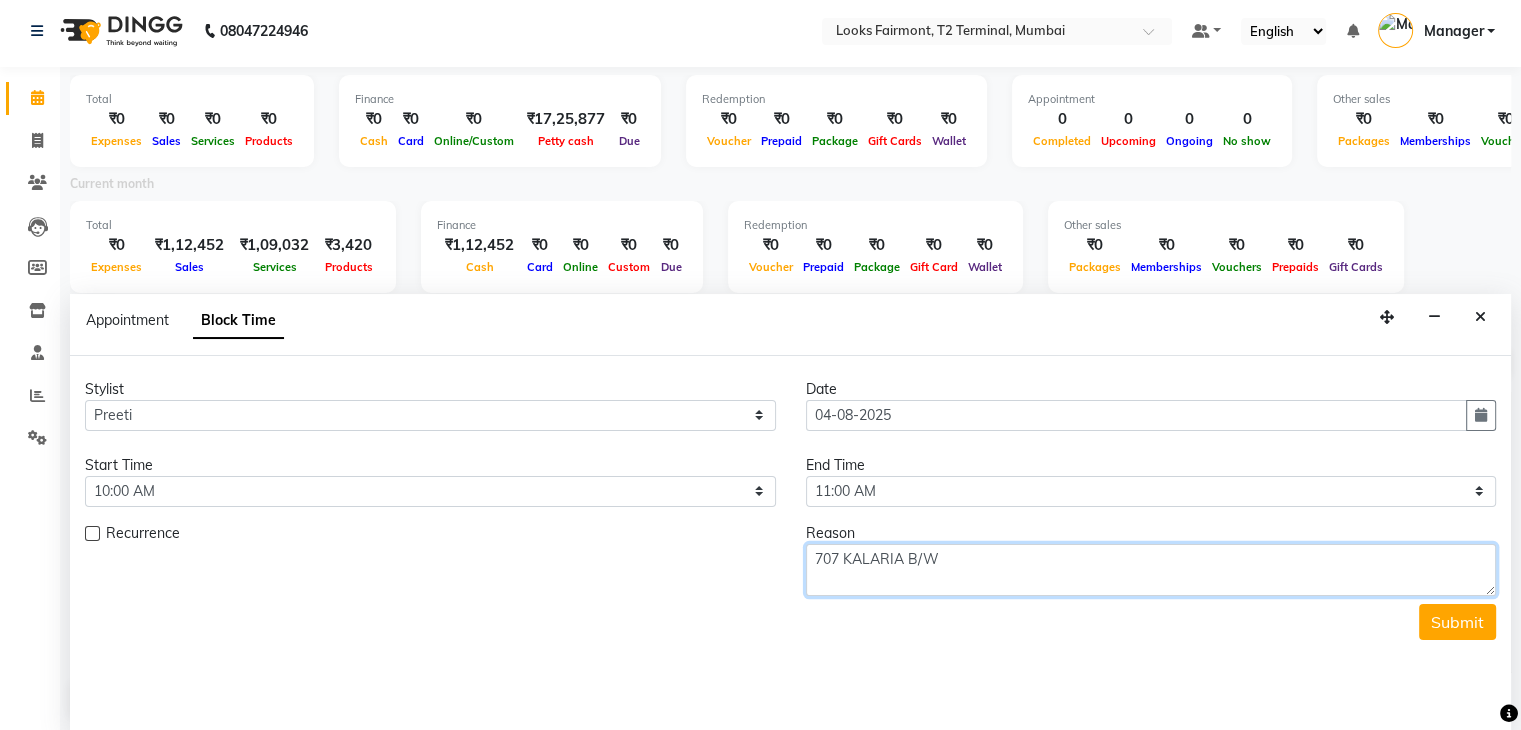 click on "707 KALARIA B/W" at bounding box center [1151, 570] 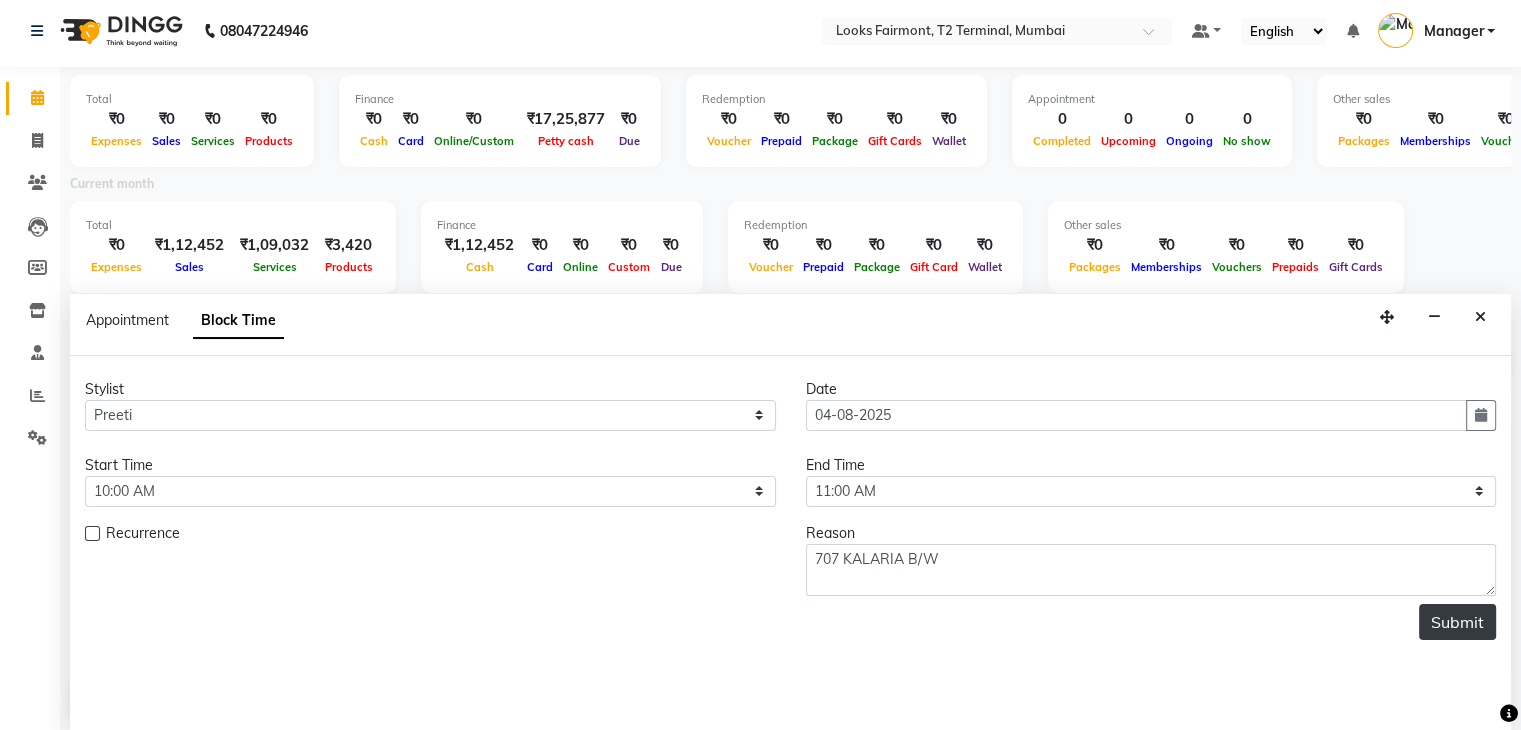 click on "Submit" at bounding box center [1457, 622] 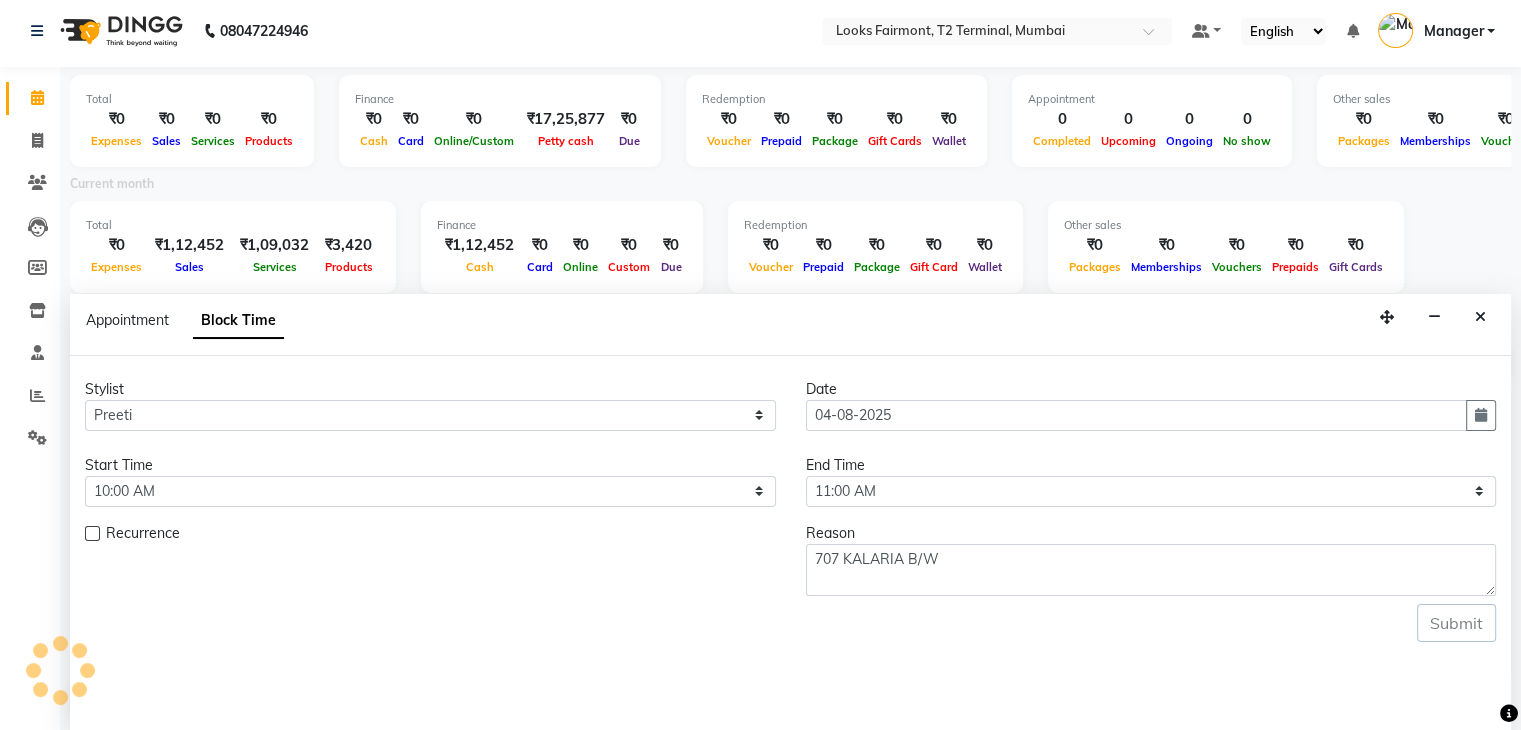 scroll, scrollTop: 0, scrollLeft: 0, axis: both 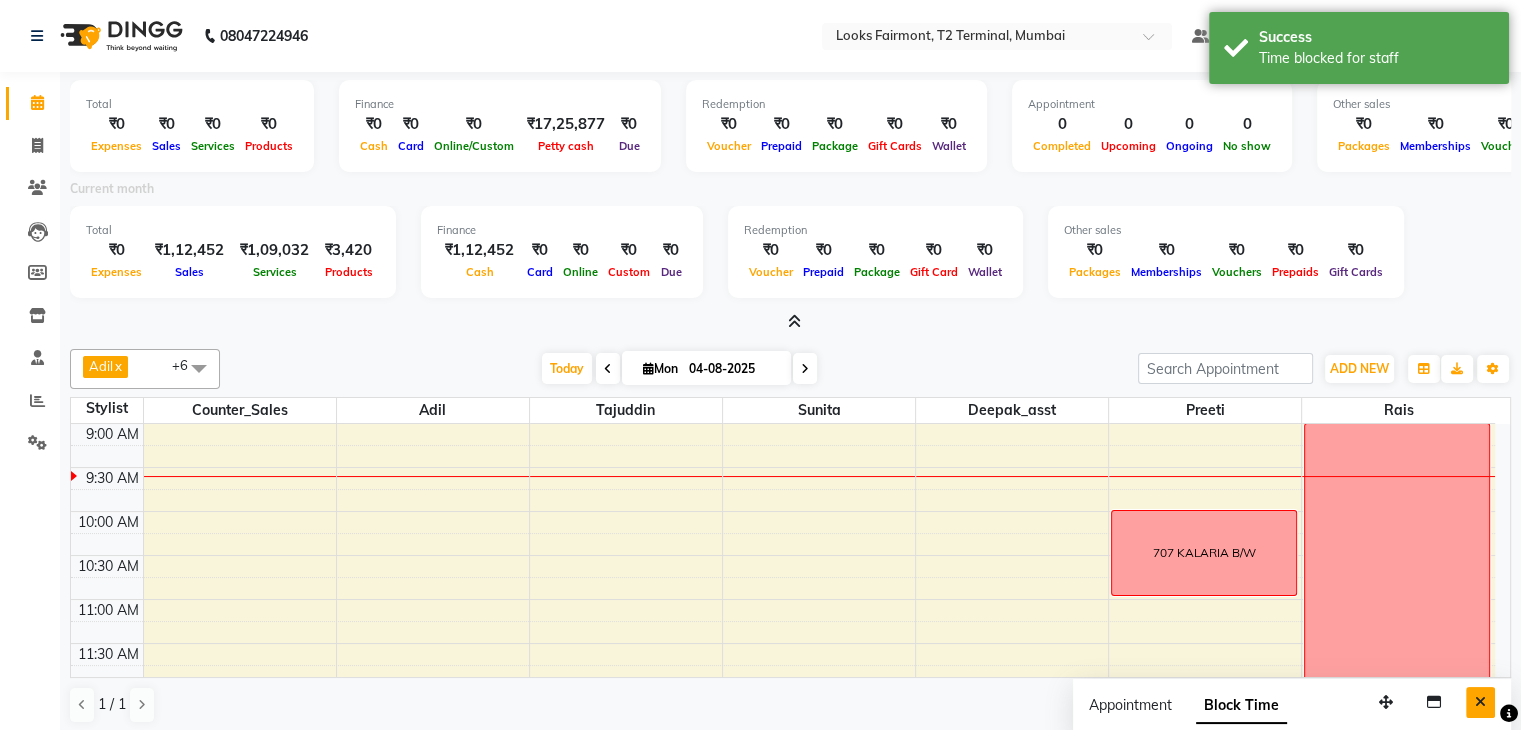 click at bounding box center (1480, 702) 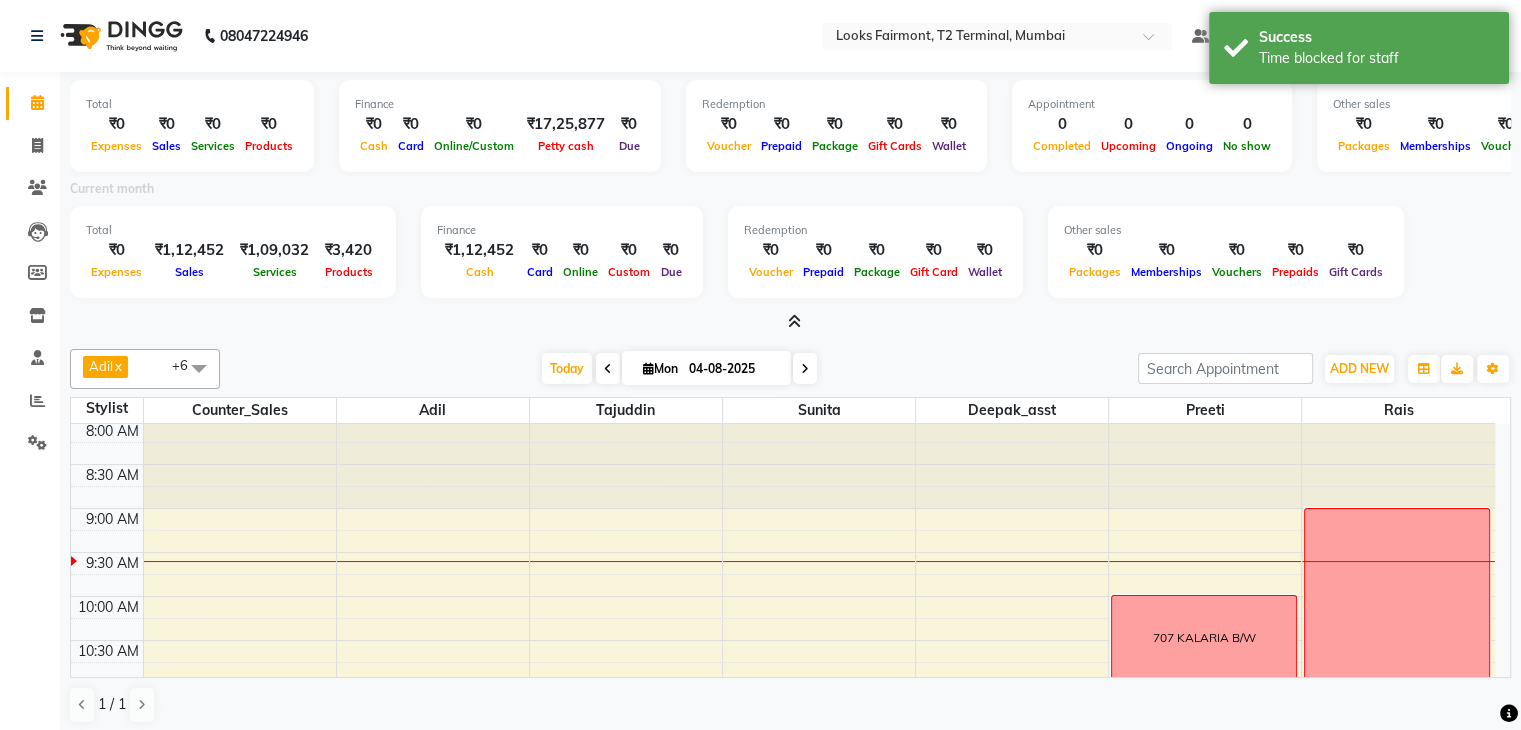 scroll, scrollTop: 0, scrollLeft: 0, axis: both 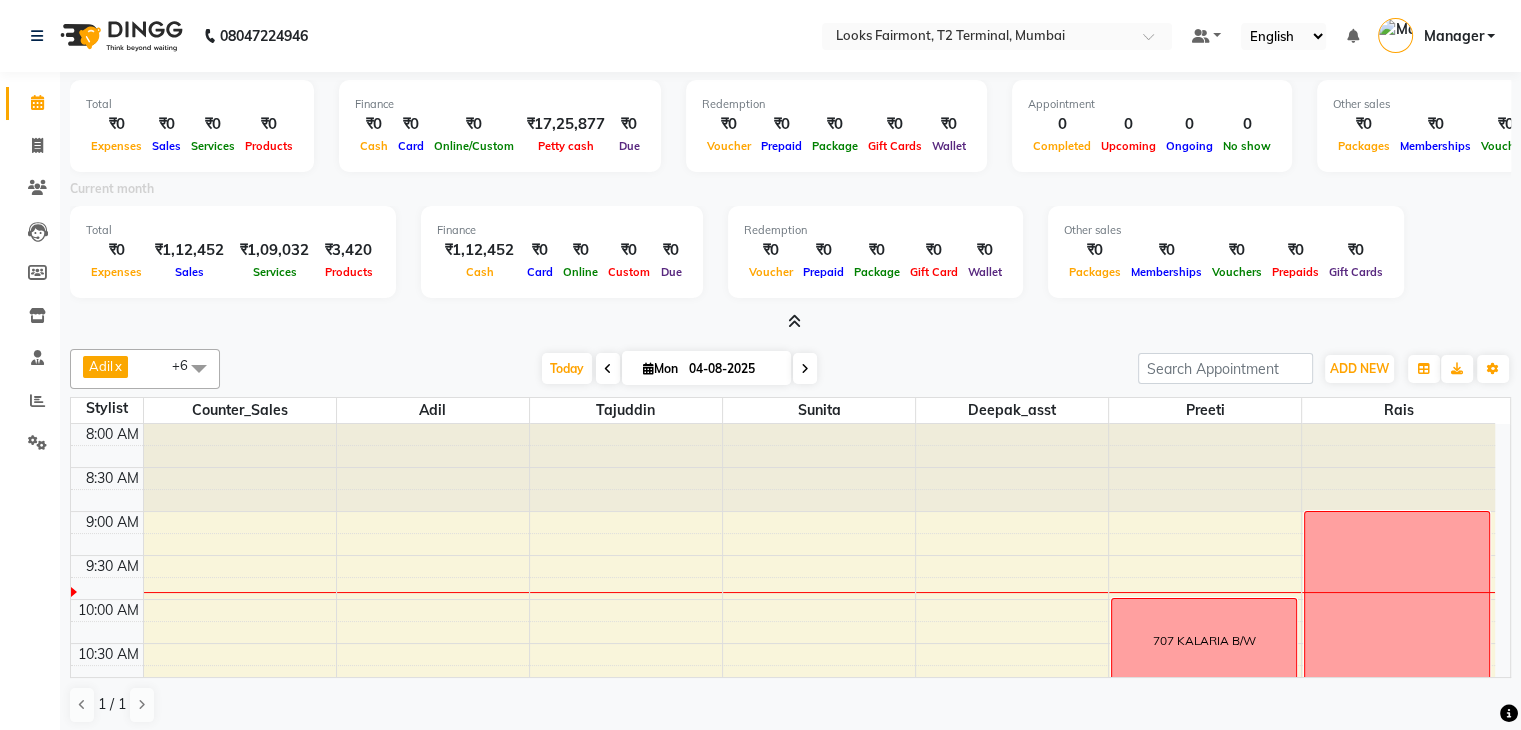 click at bounding box center [794, 321] 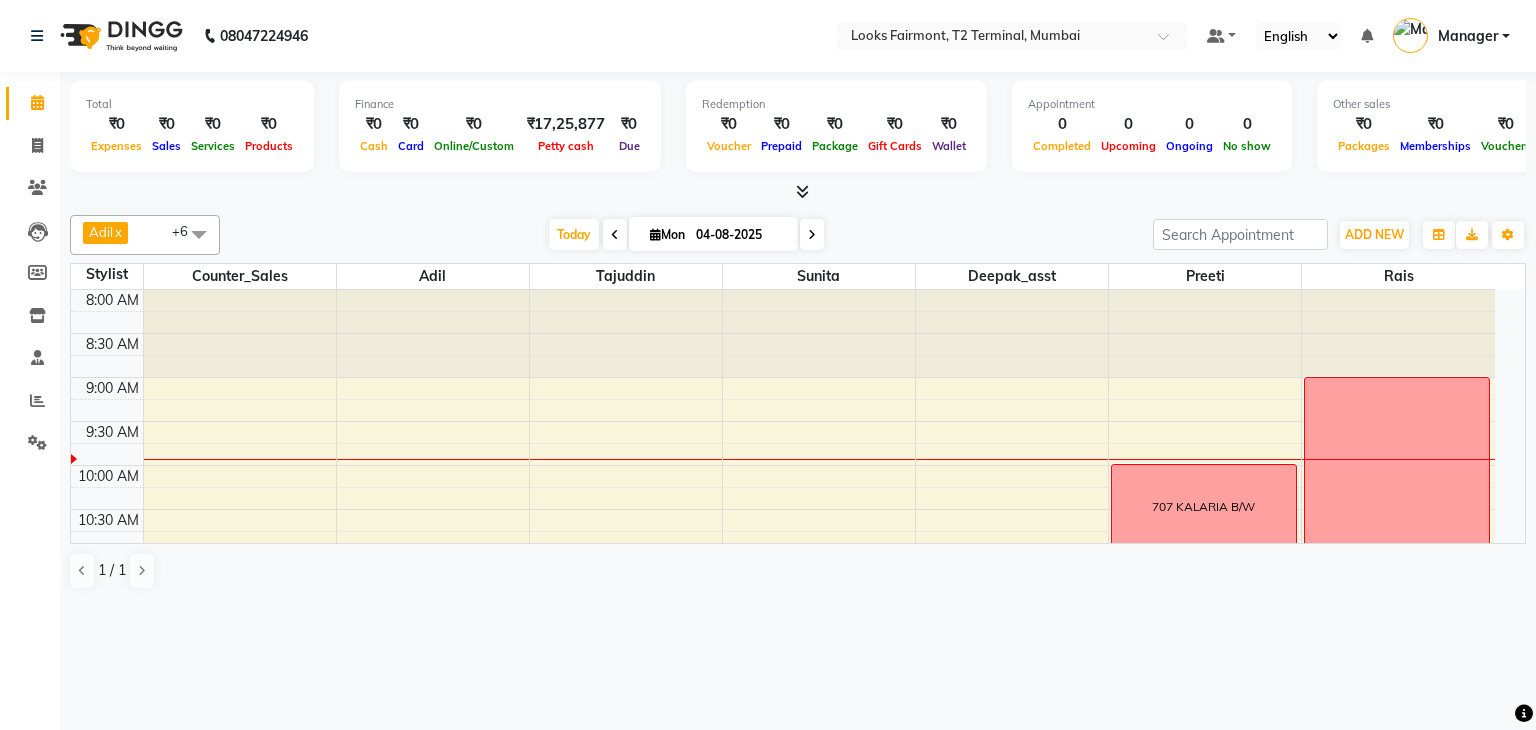 click at bounding box center (802, 191) 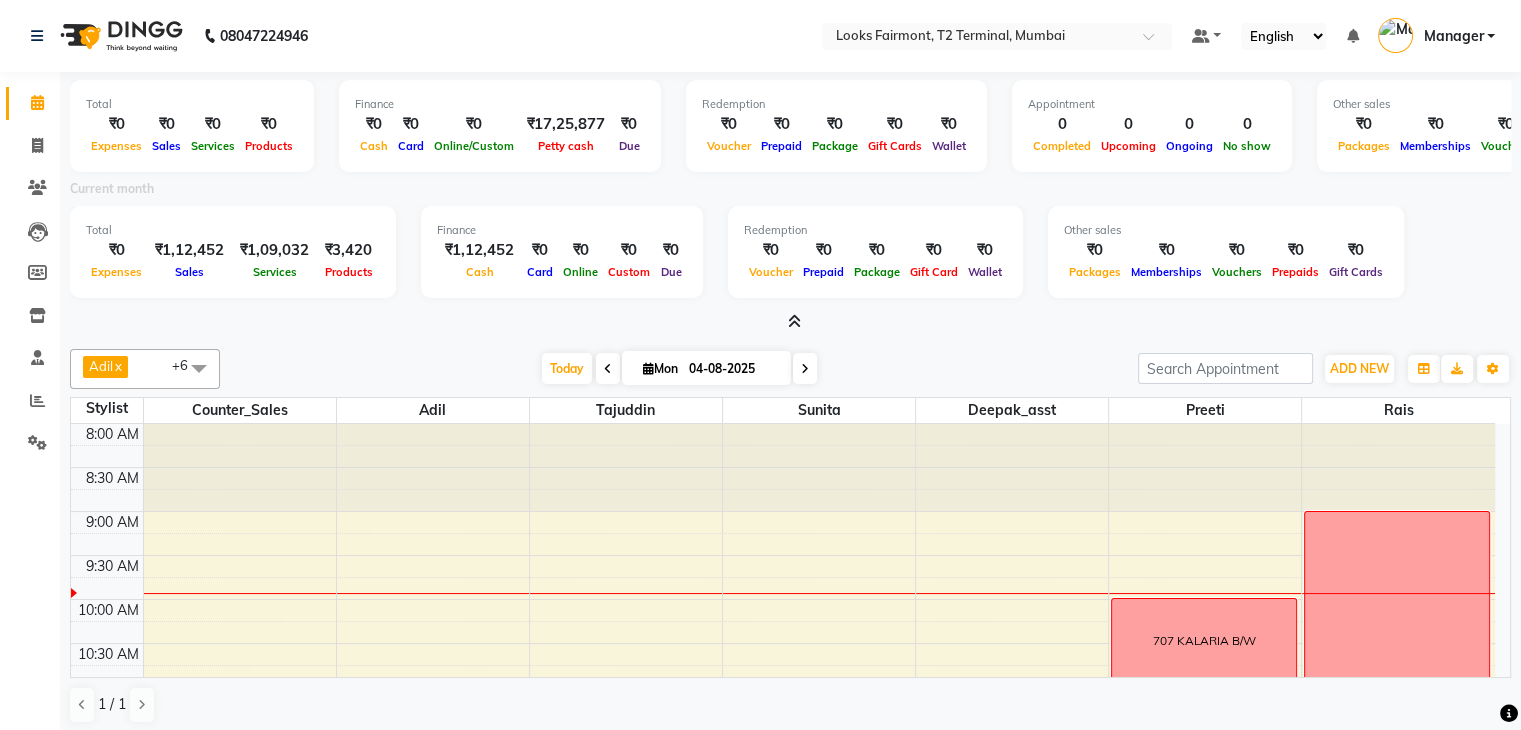 click at bounding box center (790, 322) 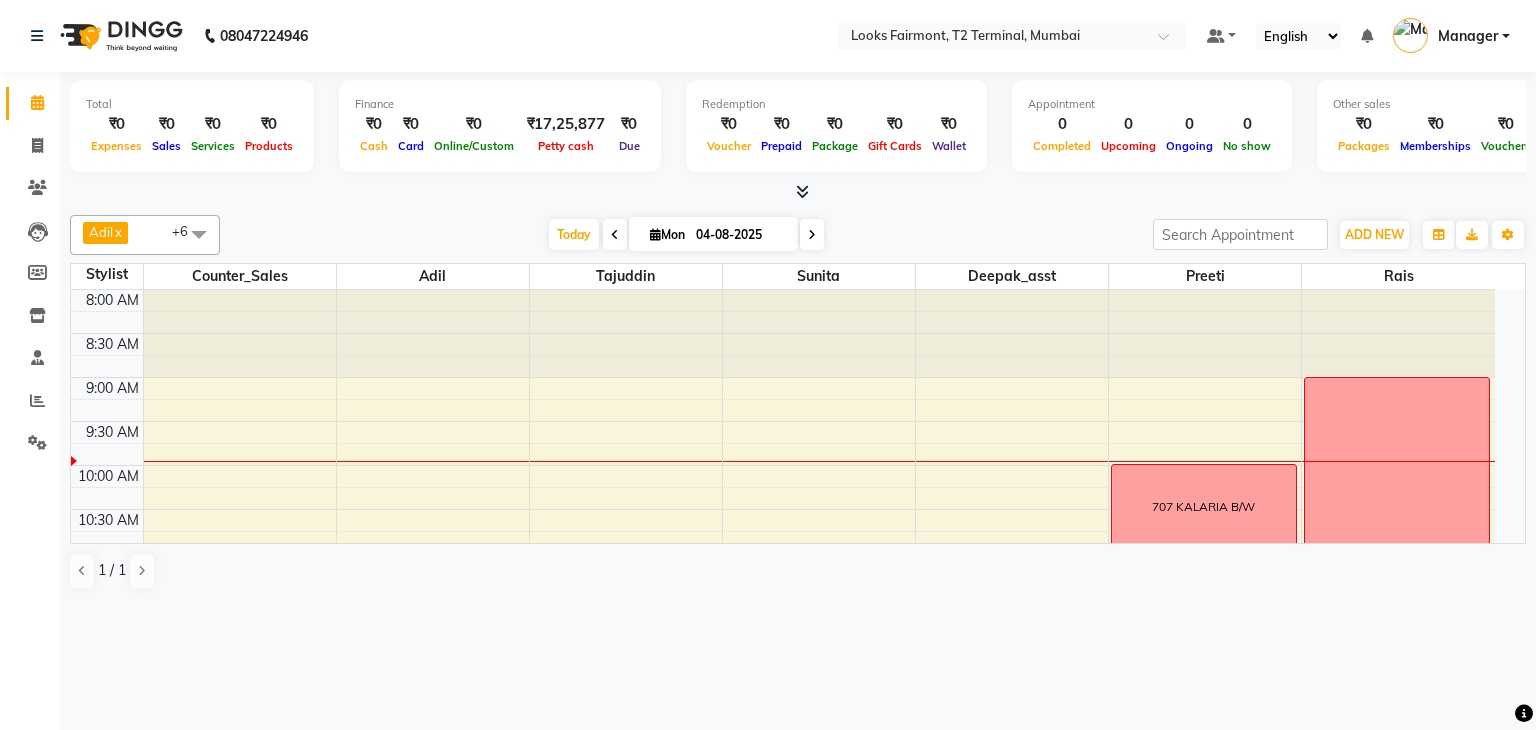 click at bounding box center (802, 191) 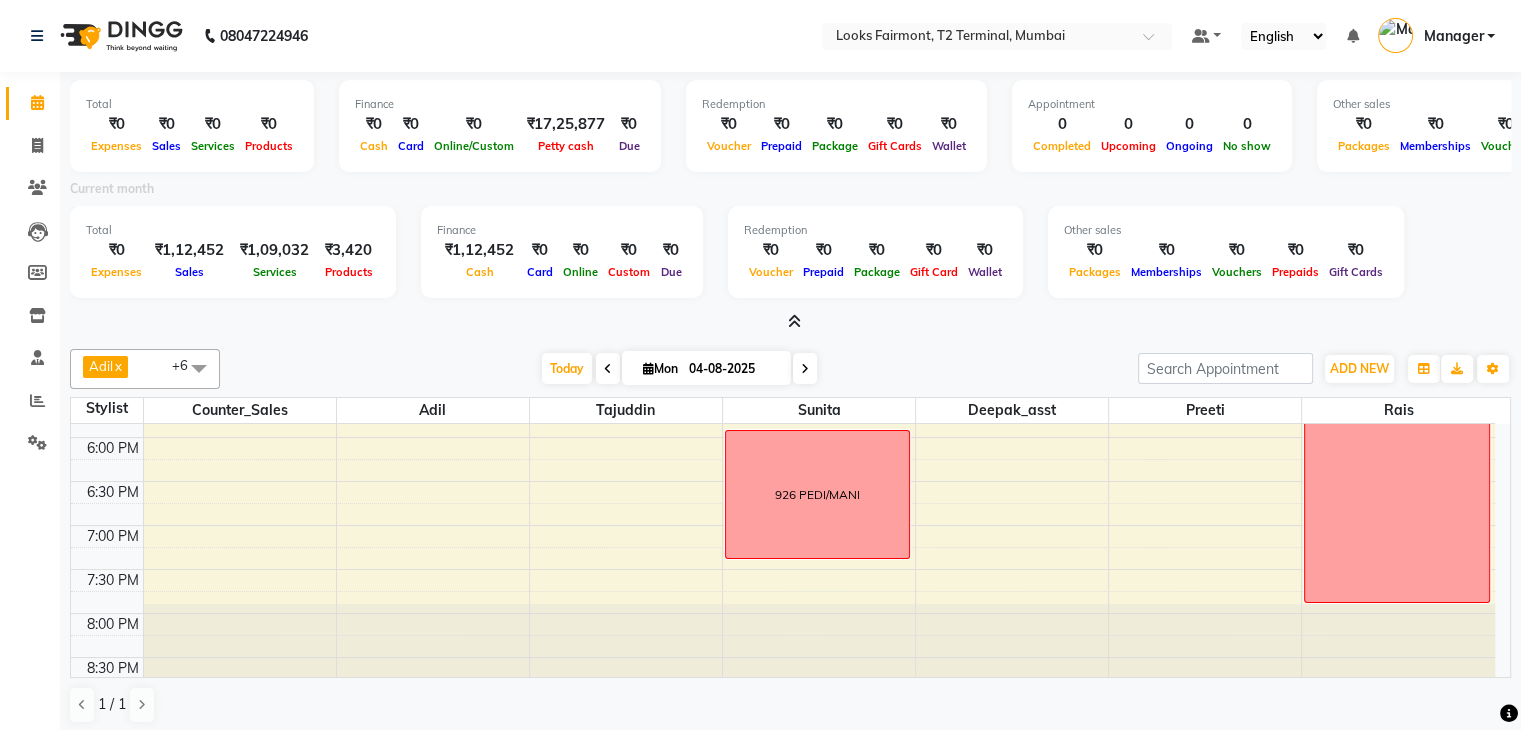 scroll, scrollTop: 879, scrollLeft: 0, axis: vertical 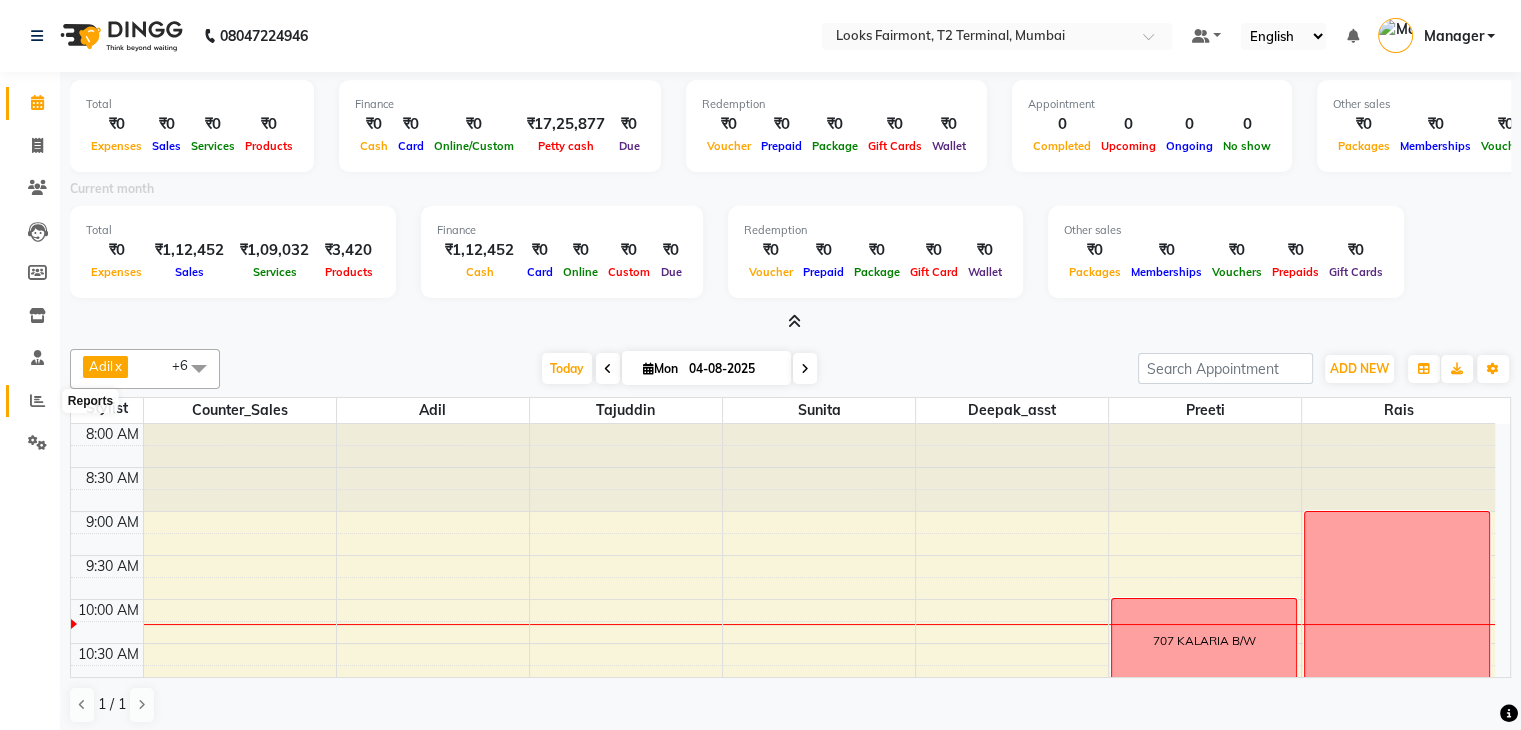 click 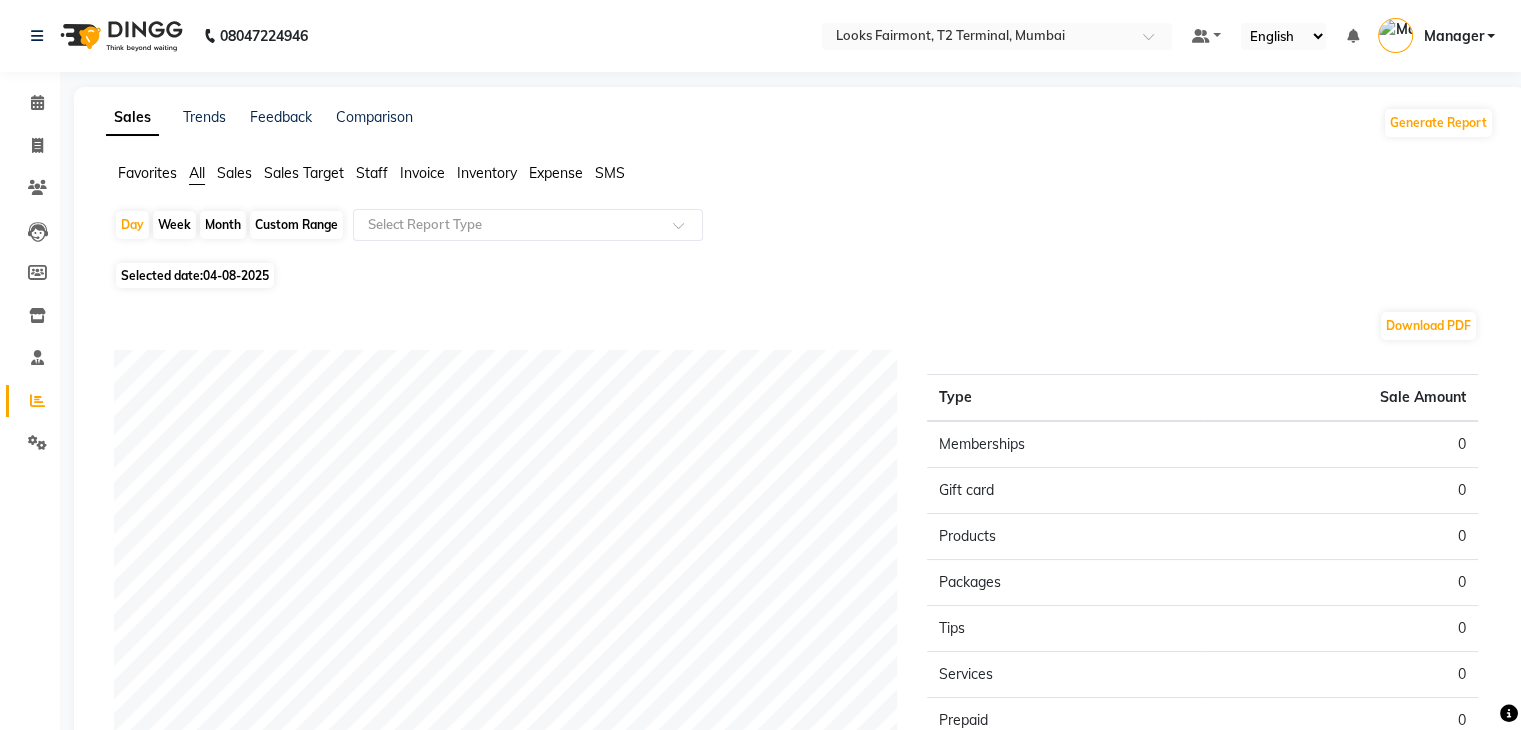 click on "Staff" 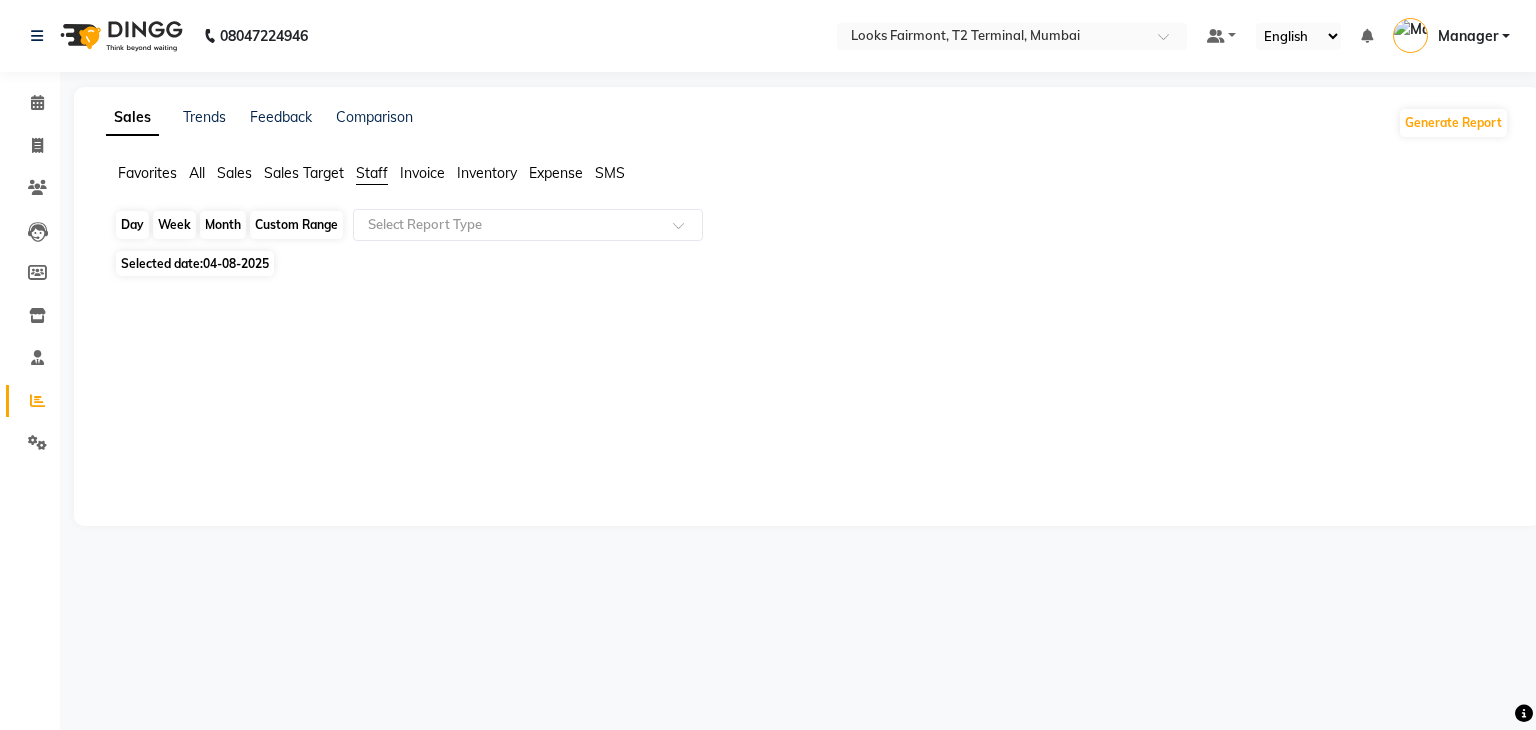 click on "Day" 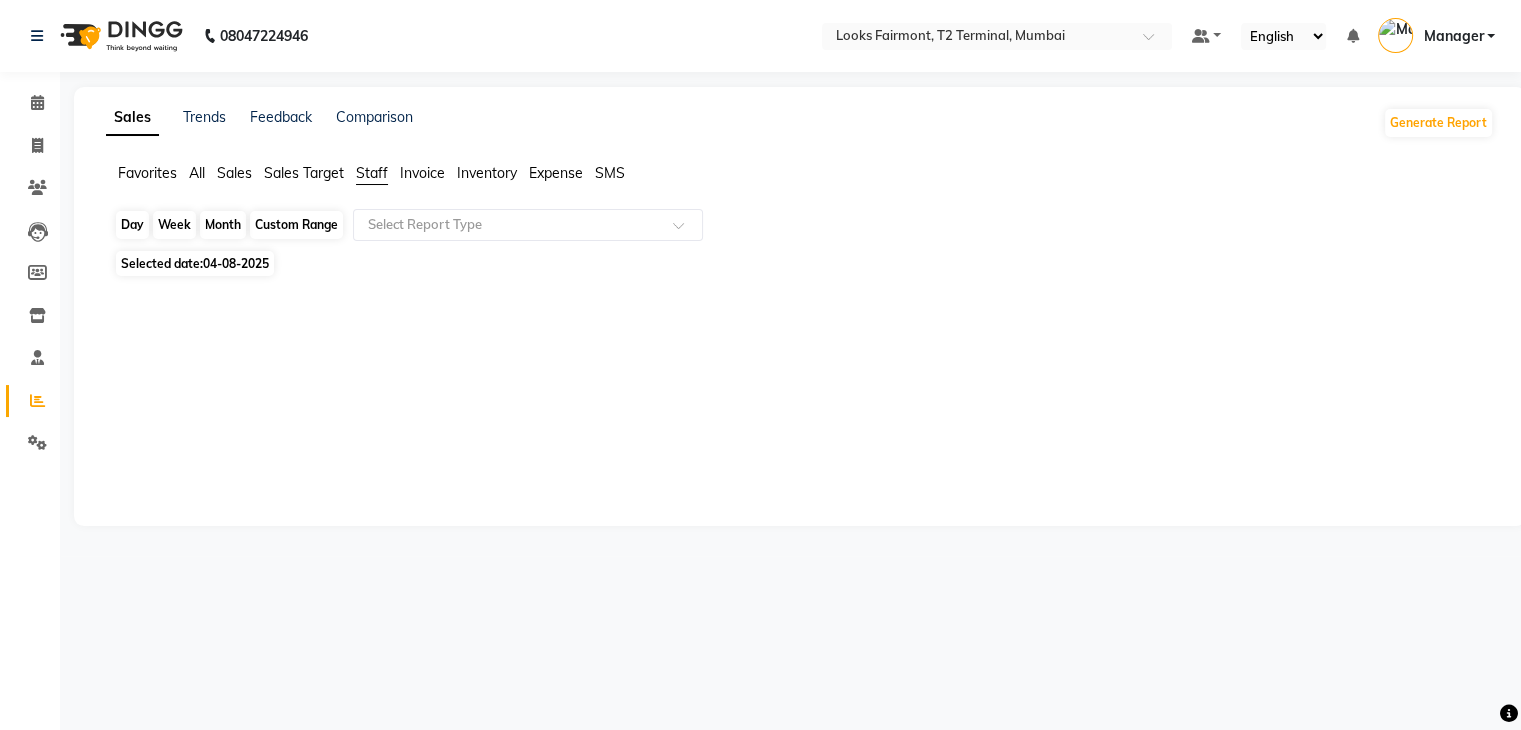 select on "8" 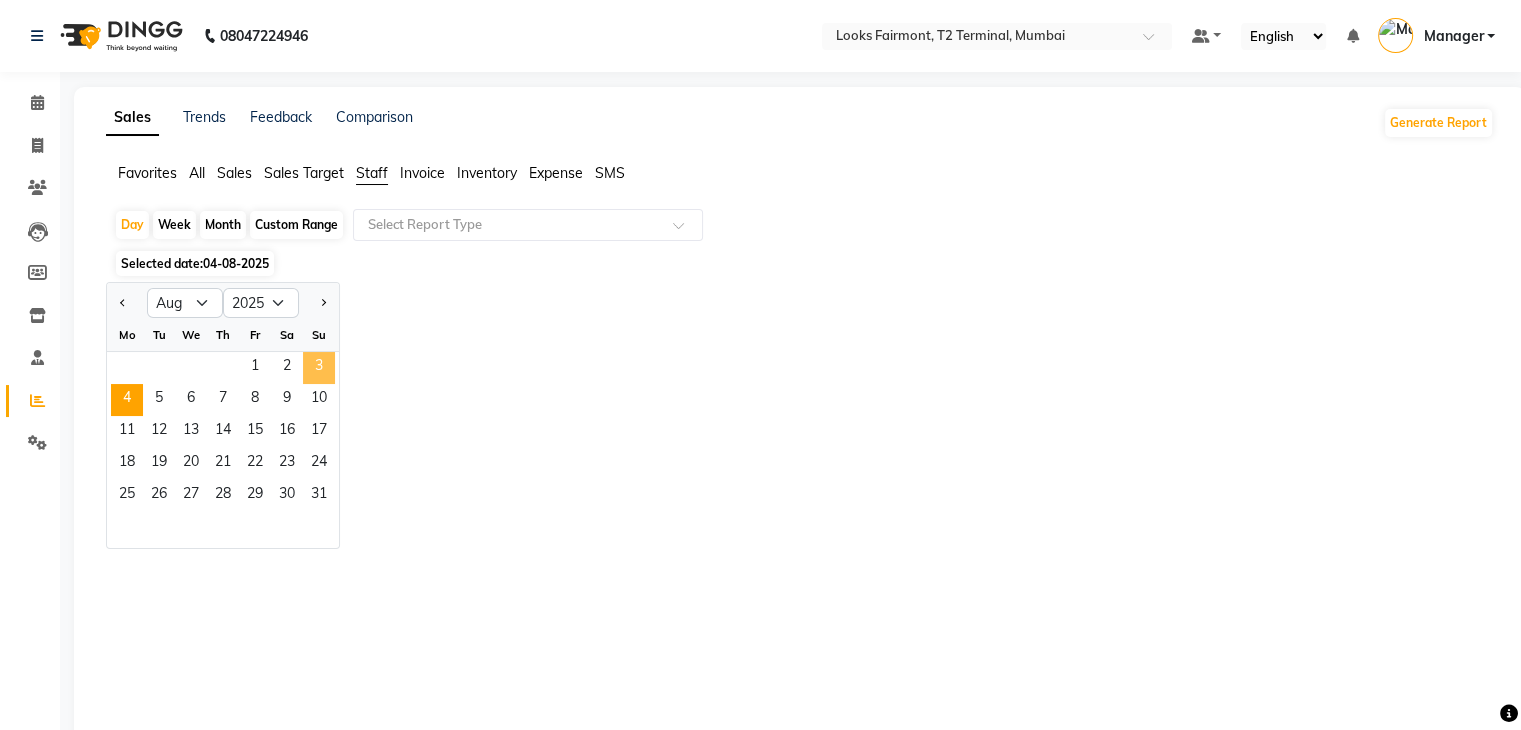click on "3" 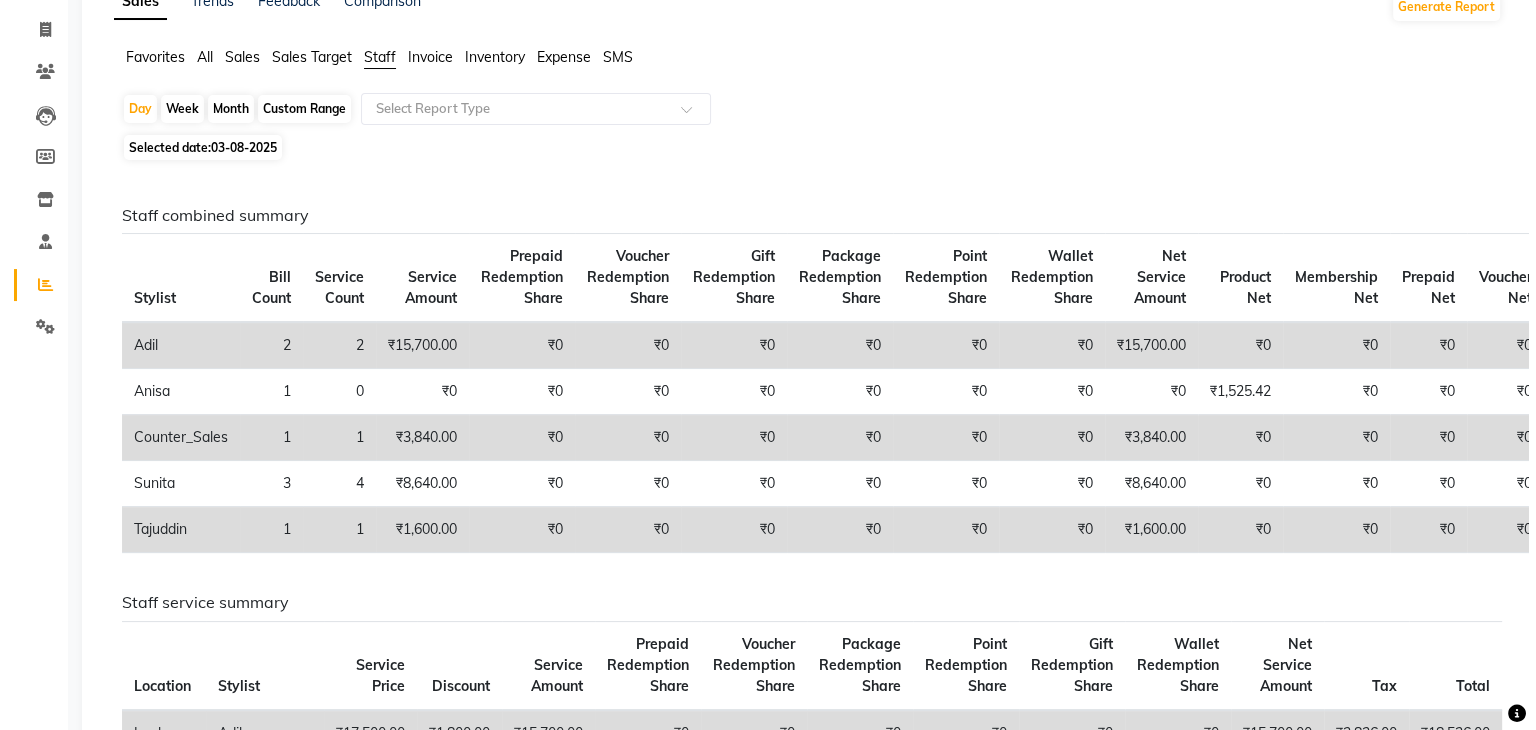 scroll, scrollTop: 0, scrollLeft: 0, axis: both 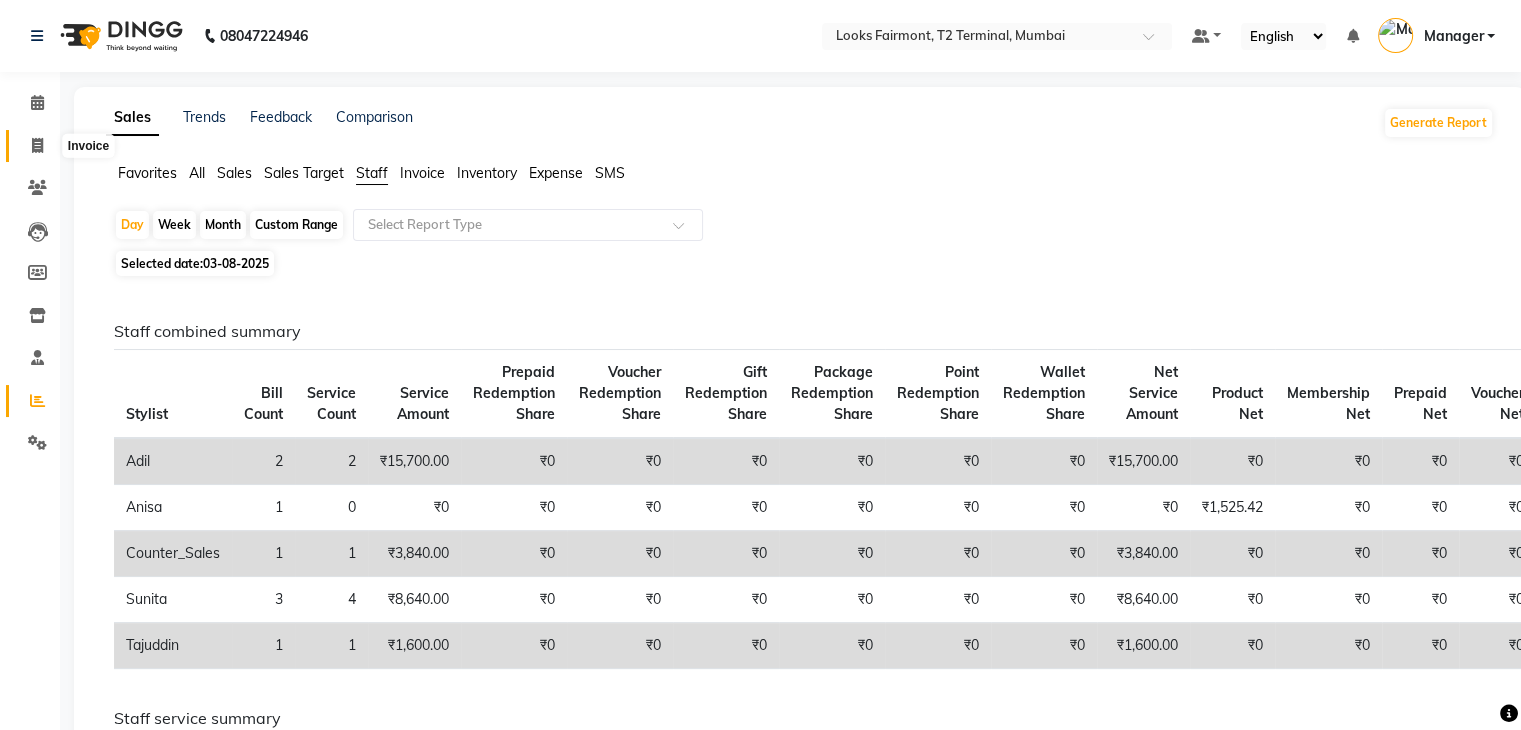 click 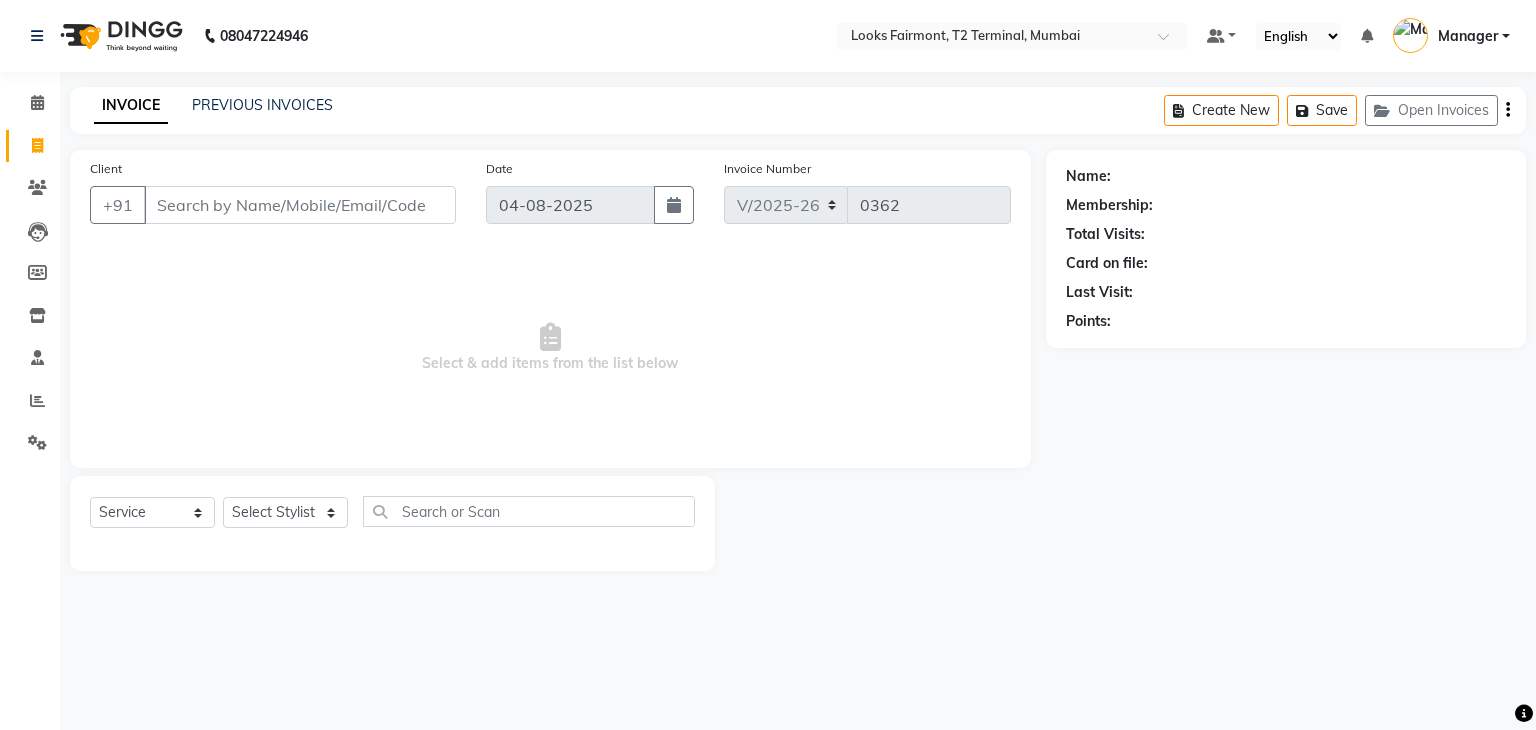 click on "Client" at bounding box center [300, 205] 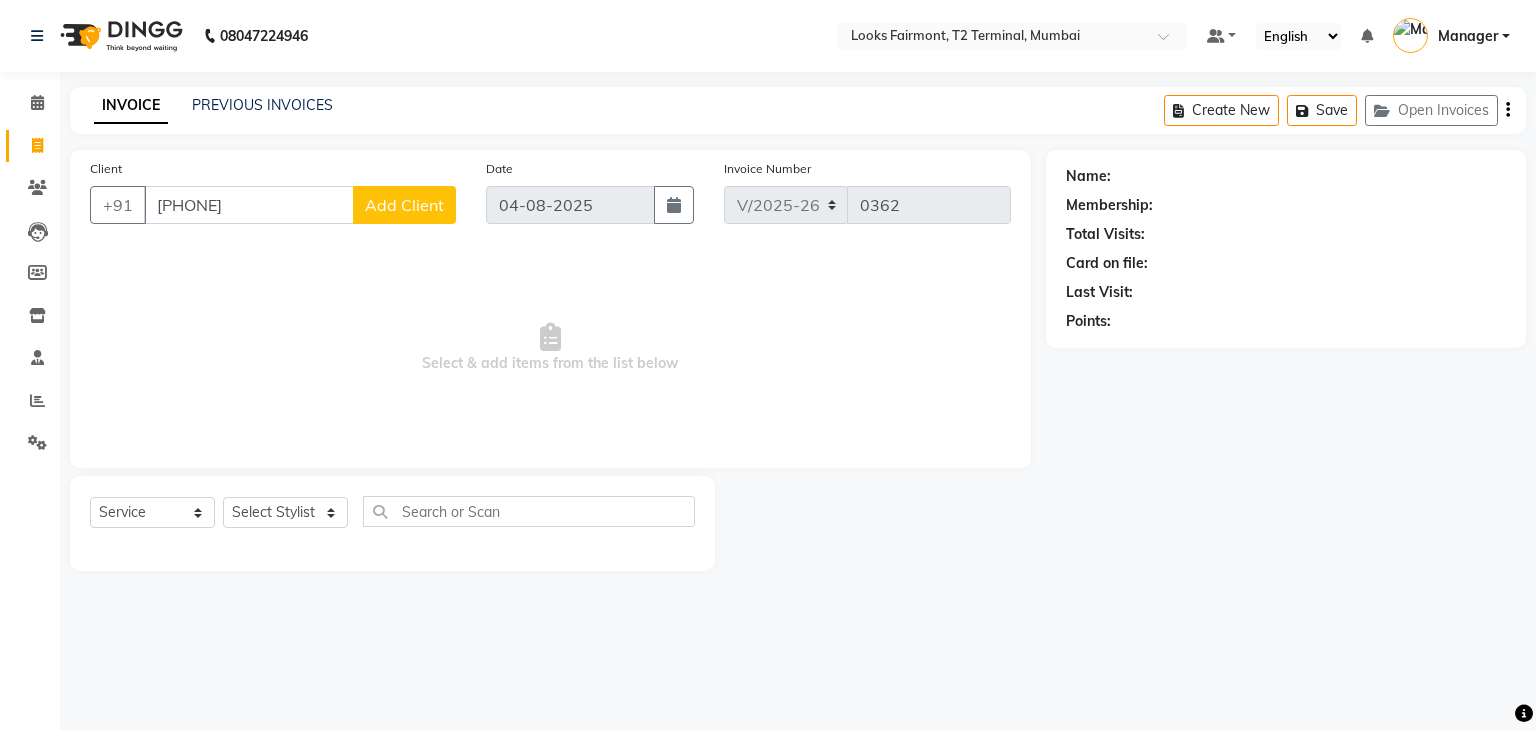 type on "[PHONE]" 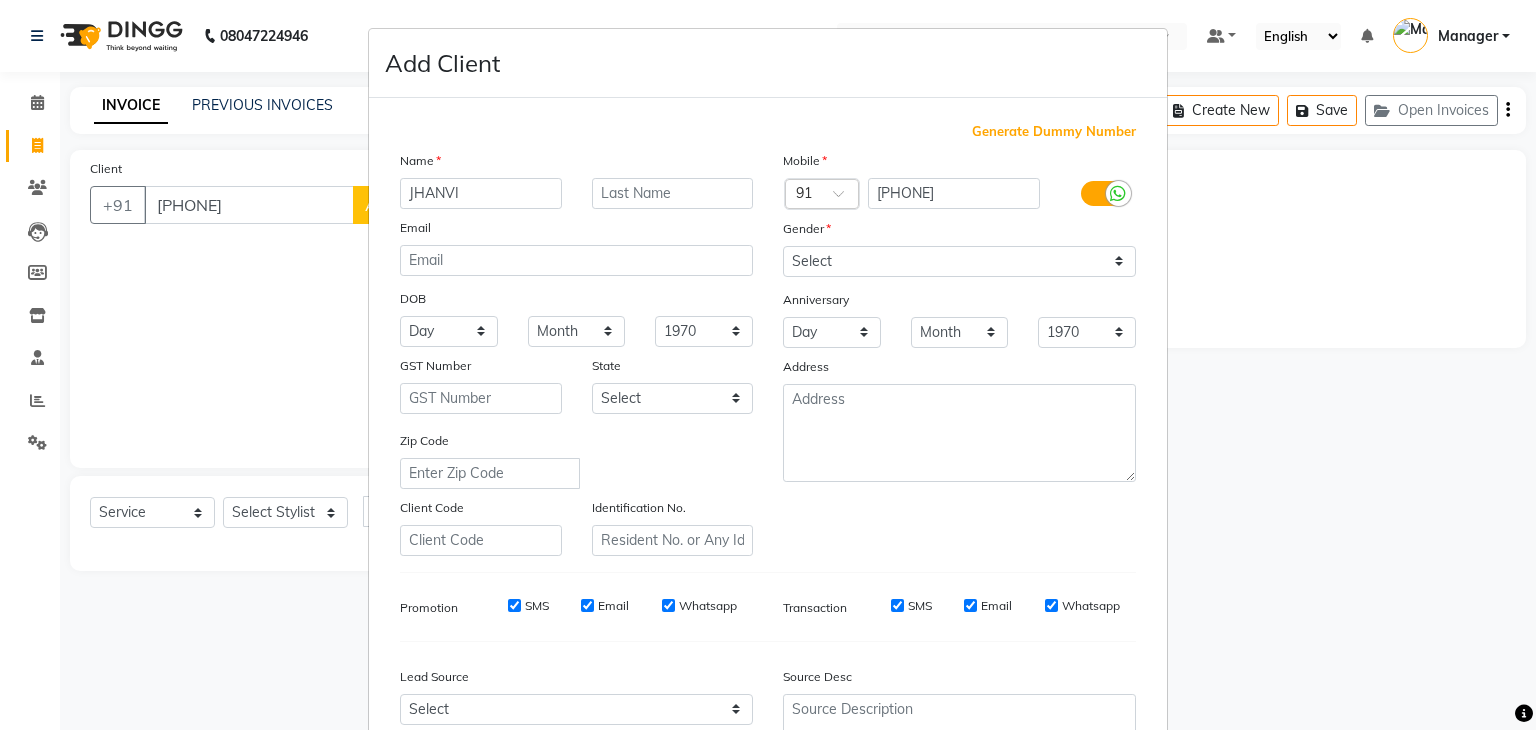 type on "JHANVI" 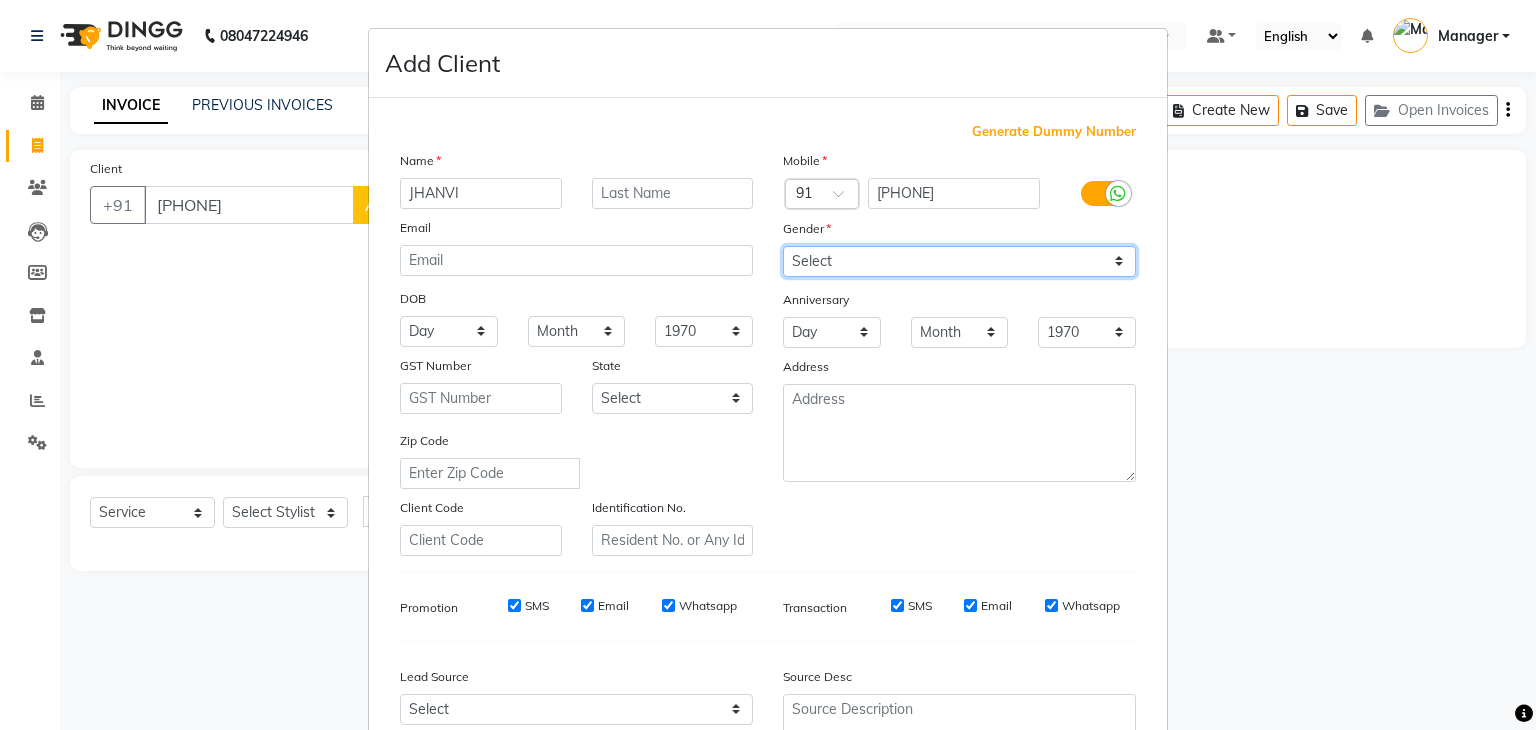 click on "Select Male Female Other Prefer Not To Say" at bounding box center [959, 261] 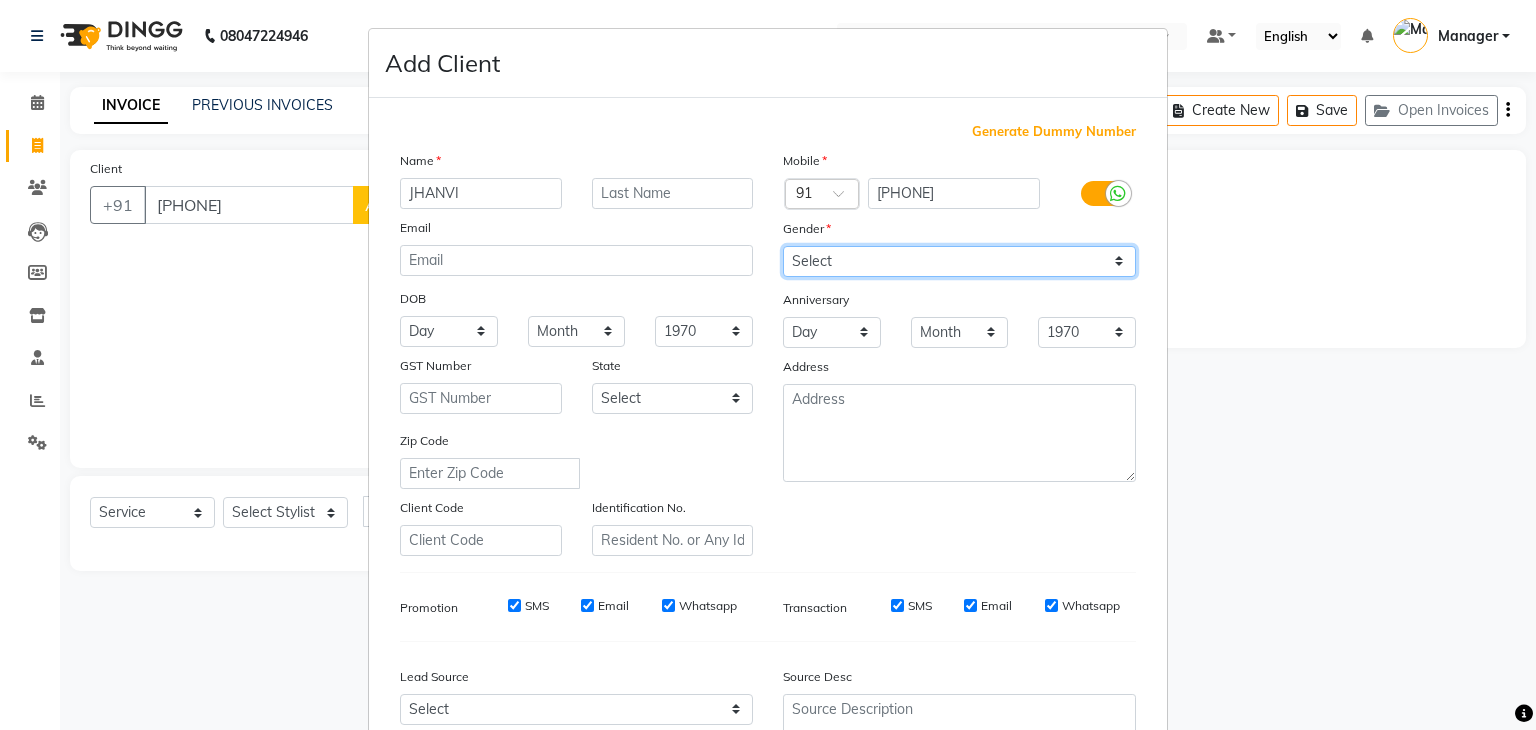 select on "female" 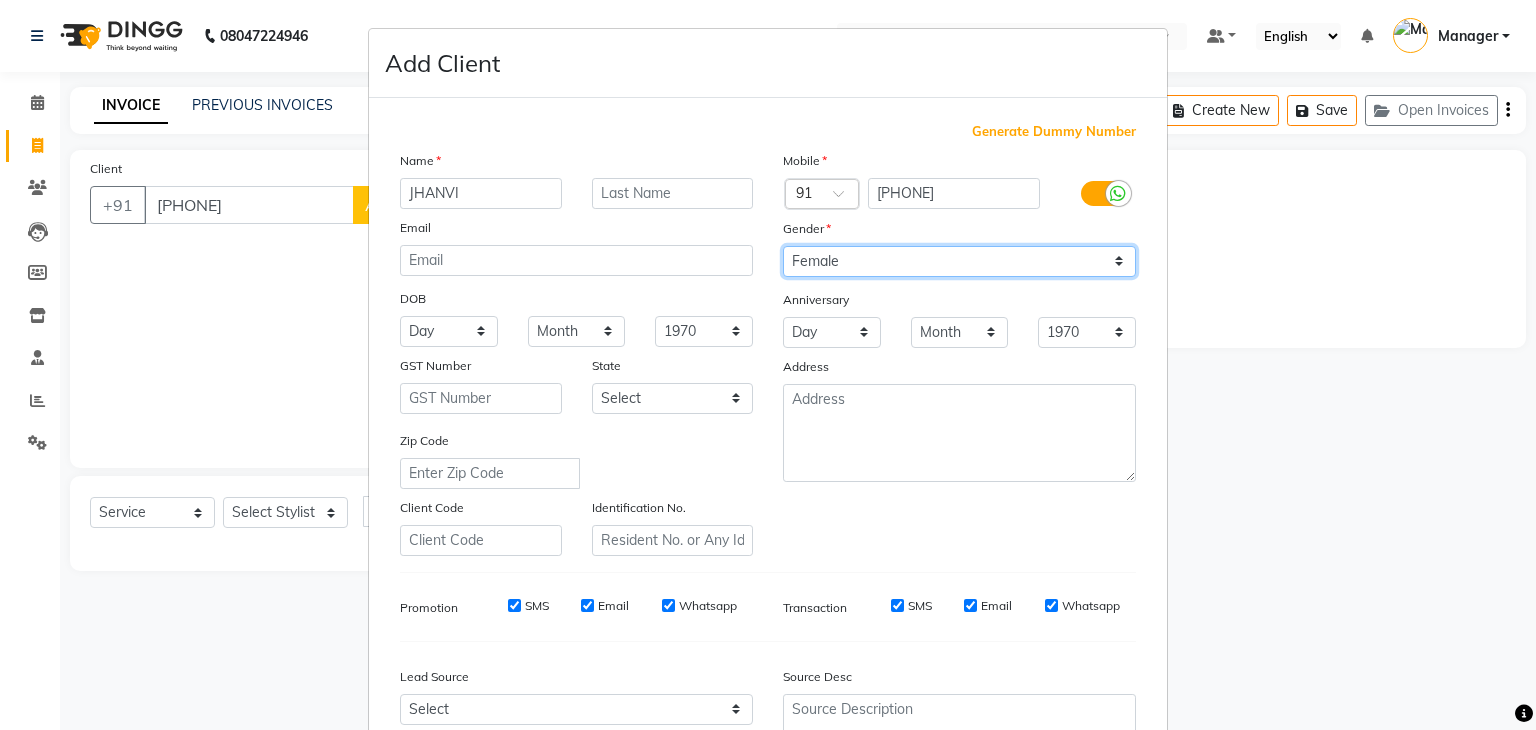 click on "Select Male Female Other Prefer Not To Say" at bounding box center (959, 261) 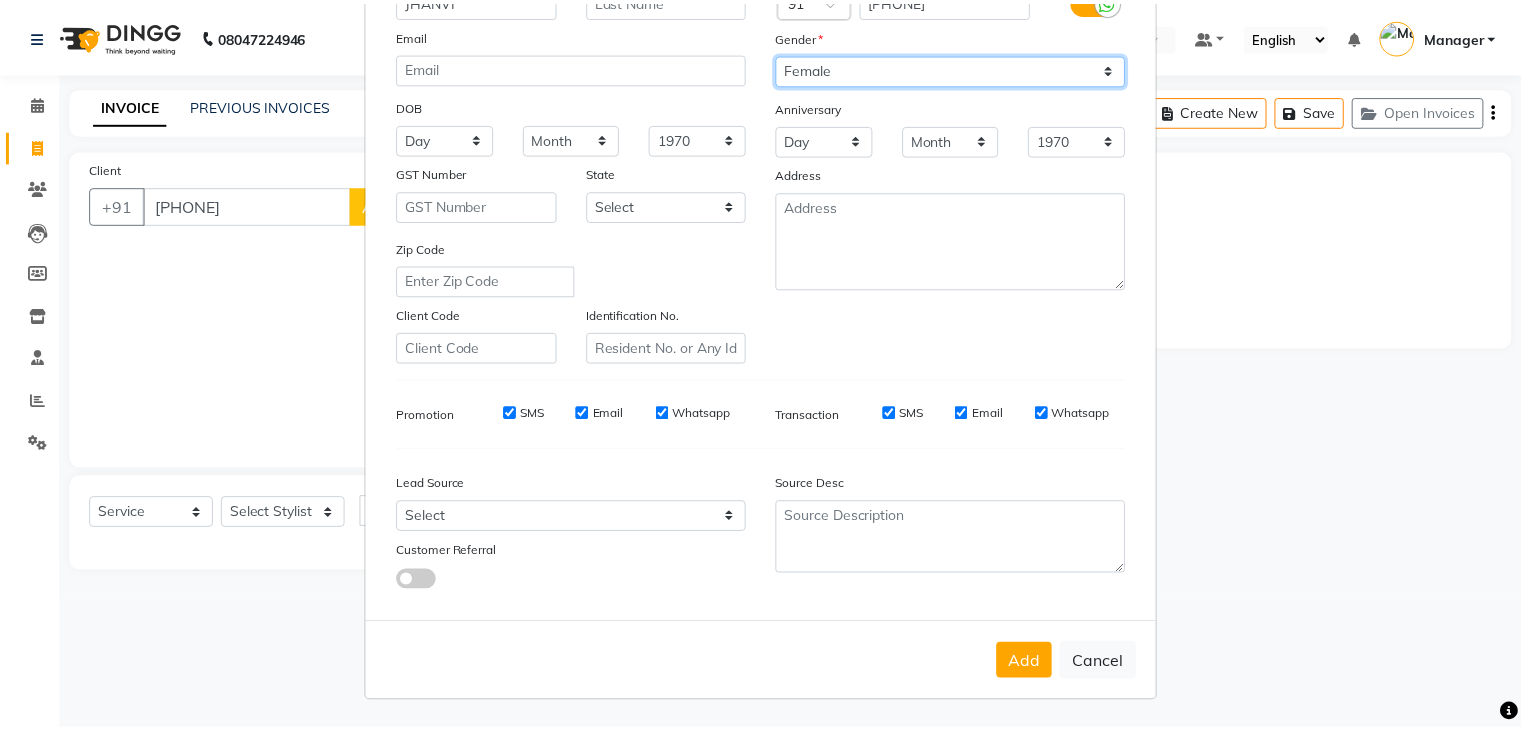 scroll, scrollTop: 203, scrollLeft: 0, axis: vertical 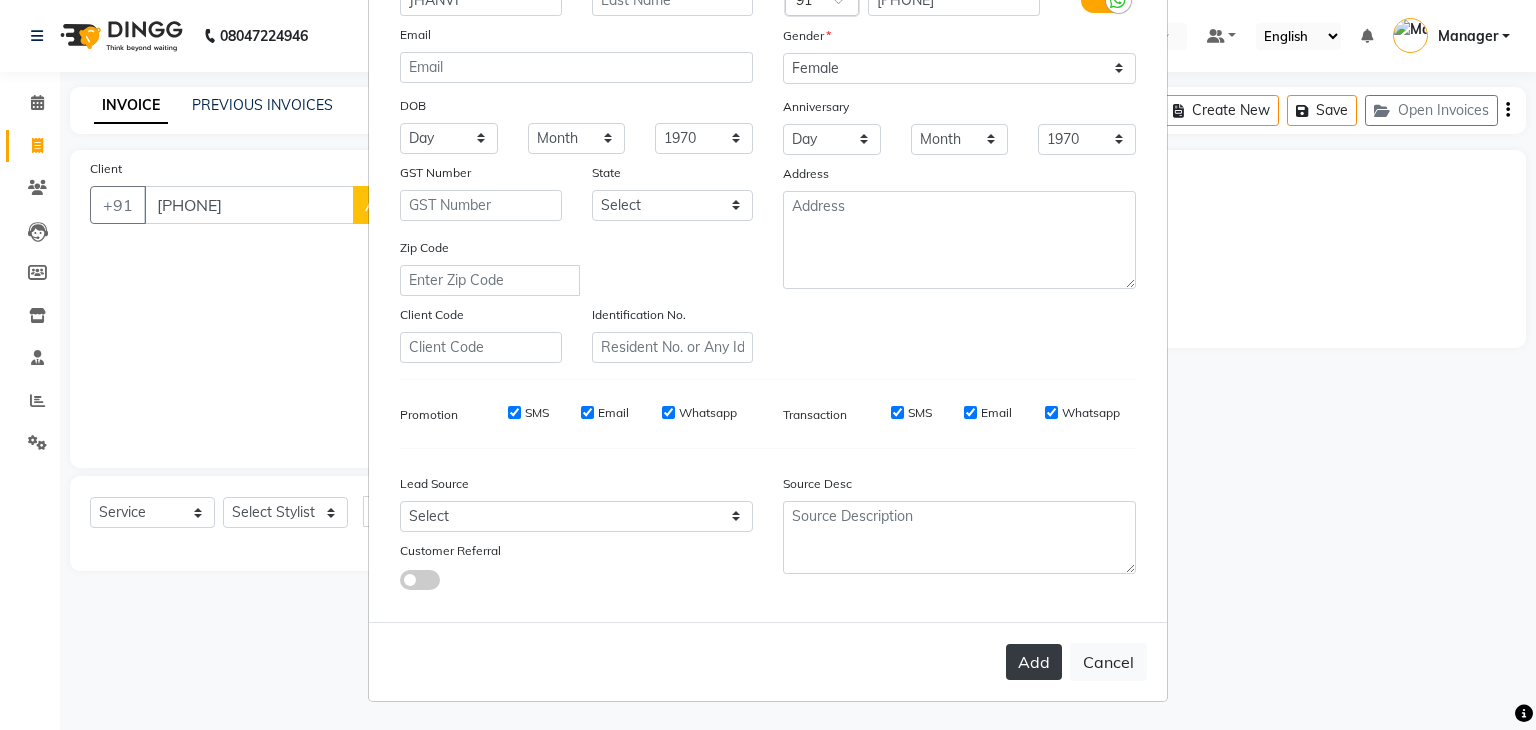 click on "Add" at bounding box center (1034, 662) 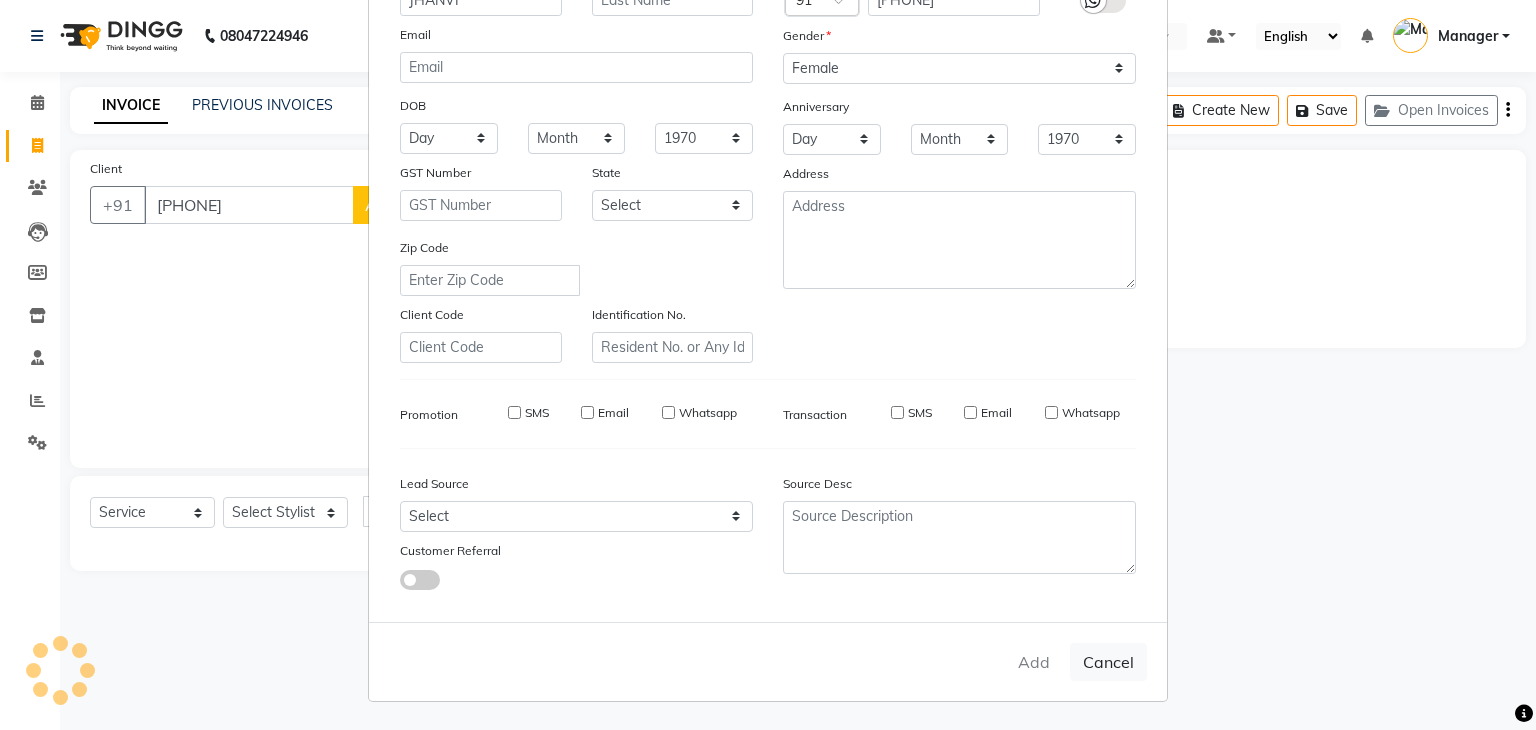 type 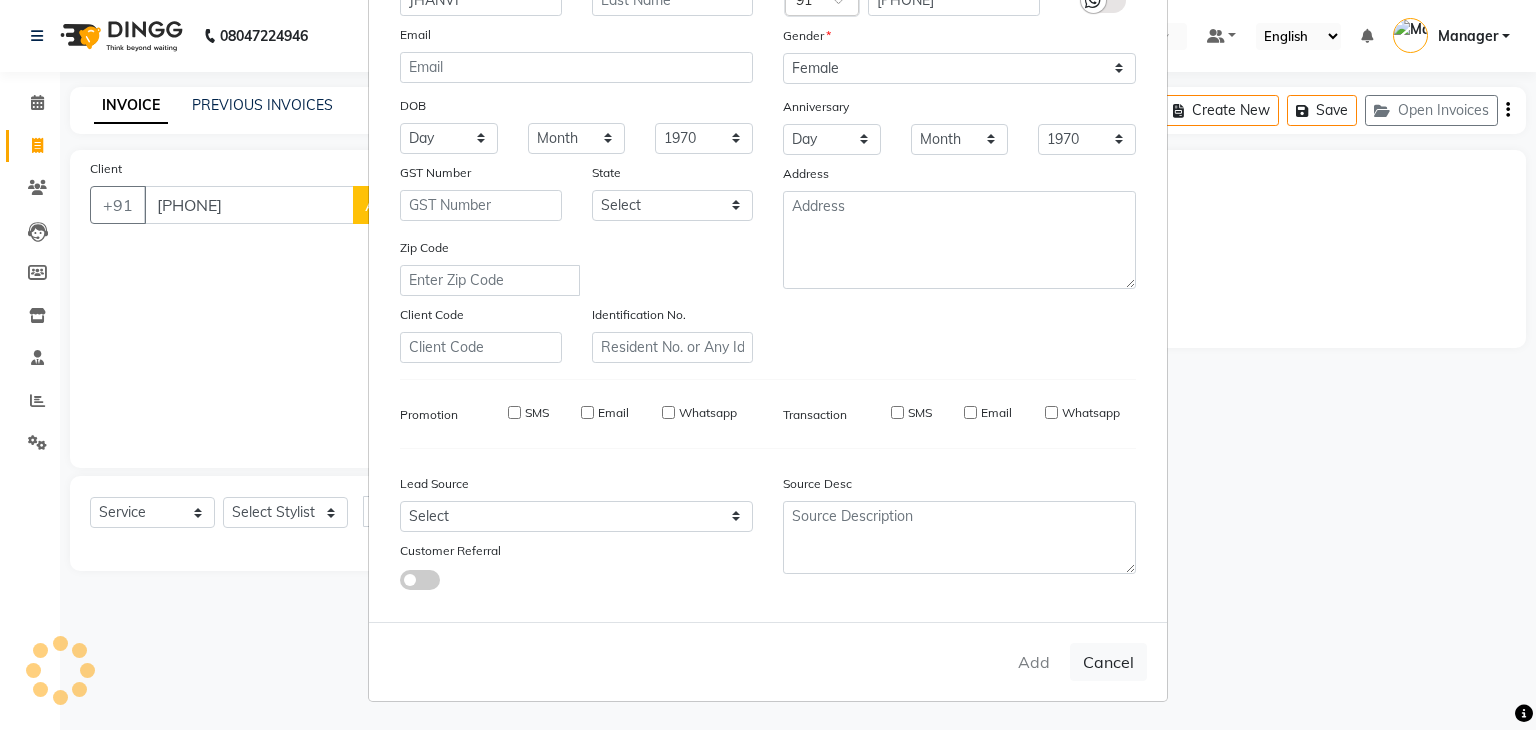 select 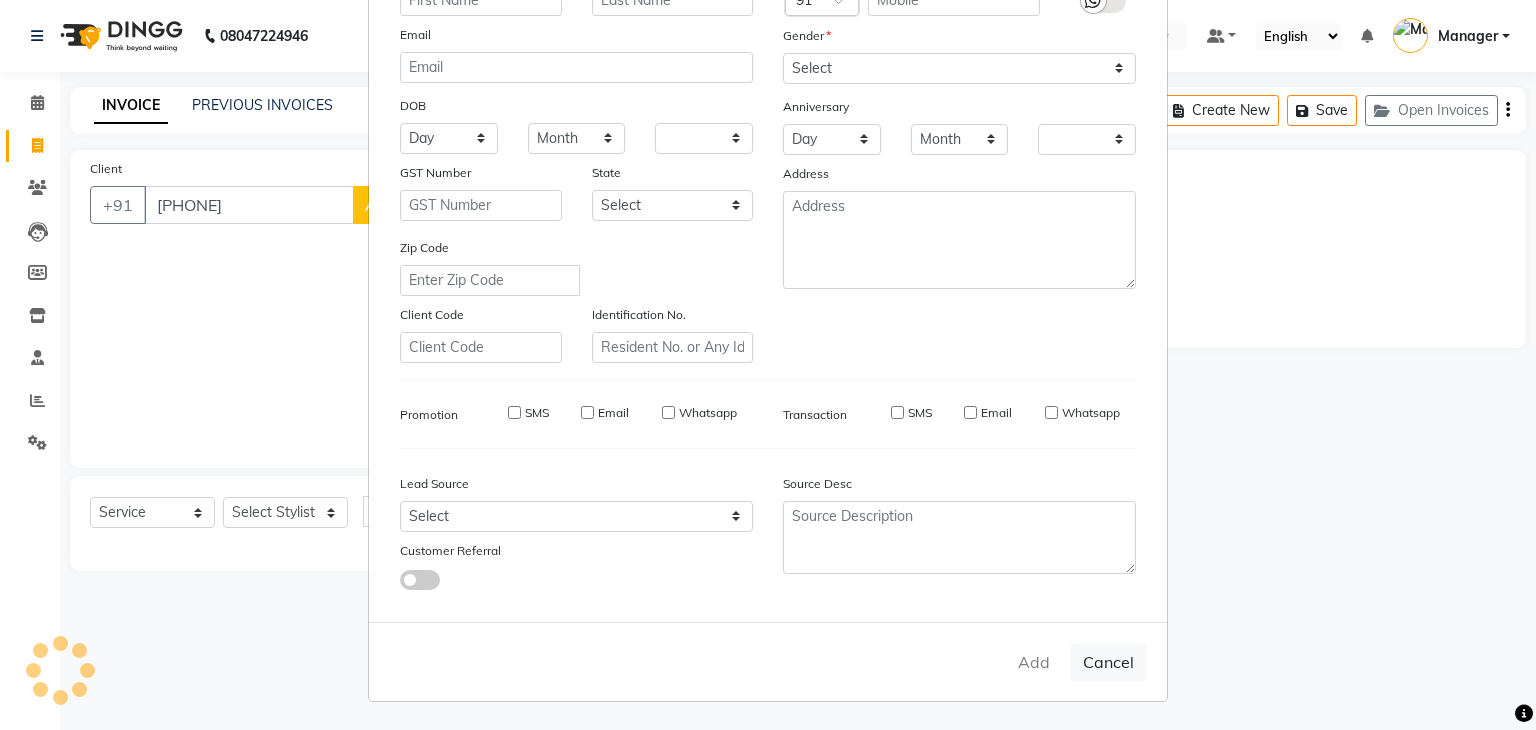 select on "1: Object" 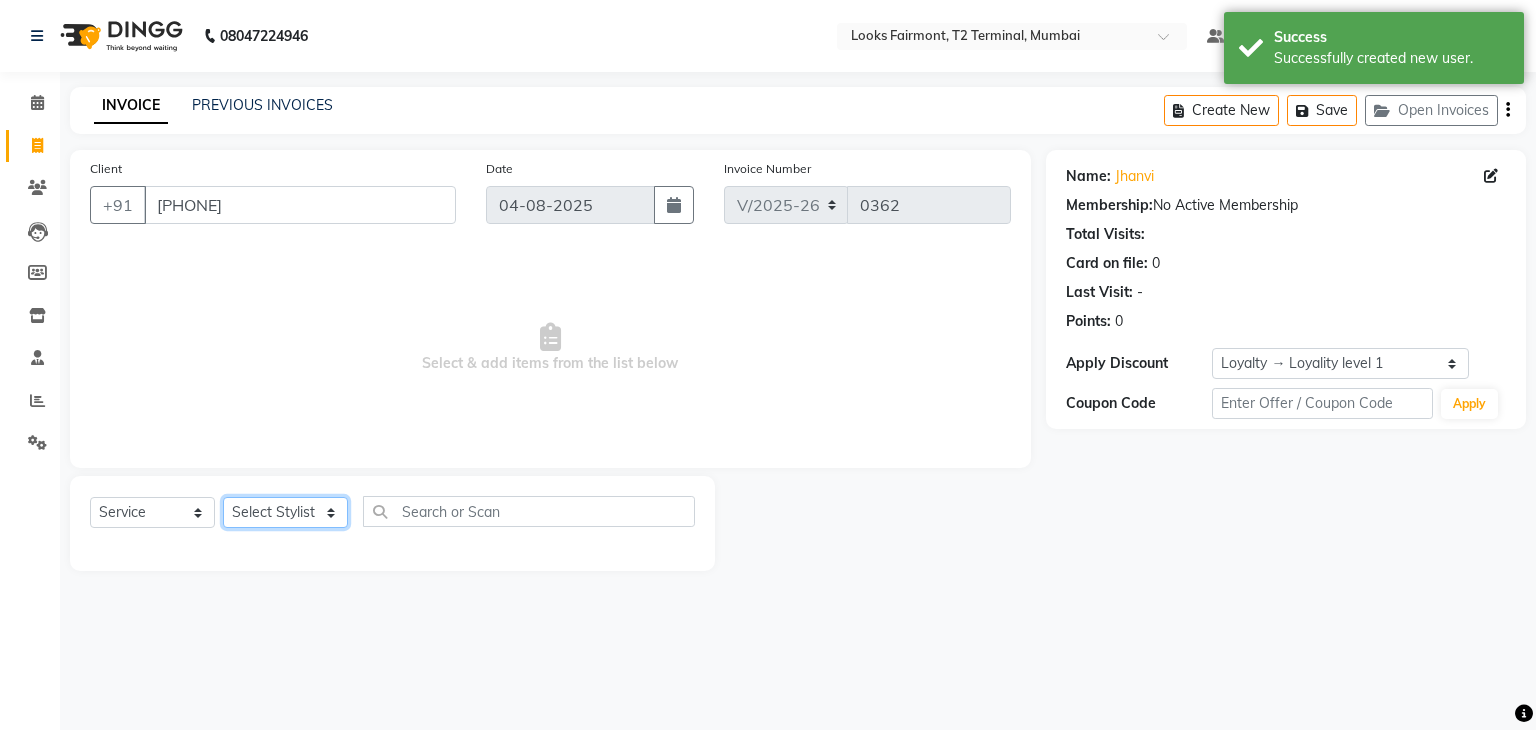 click on "Select Stylist Adil Anisa Counter_Sales Deepak_asst Manager Nisha Preeti Rais Soring_mgr Sunita Tajuddin" 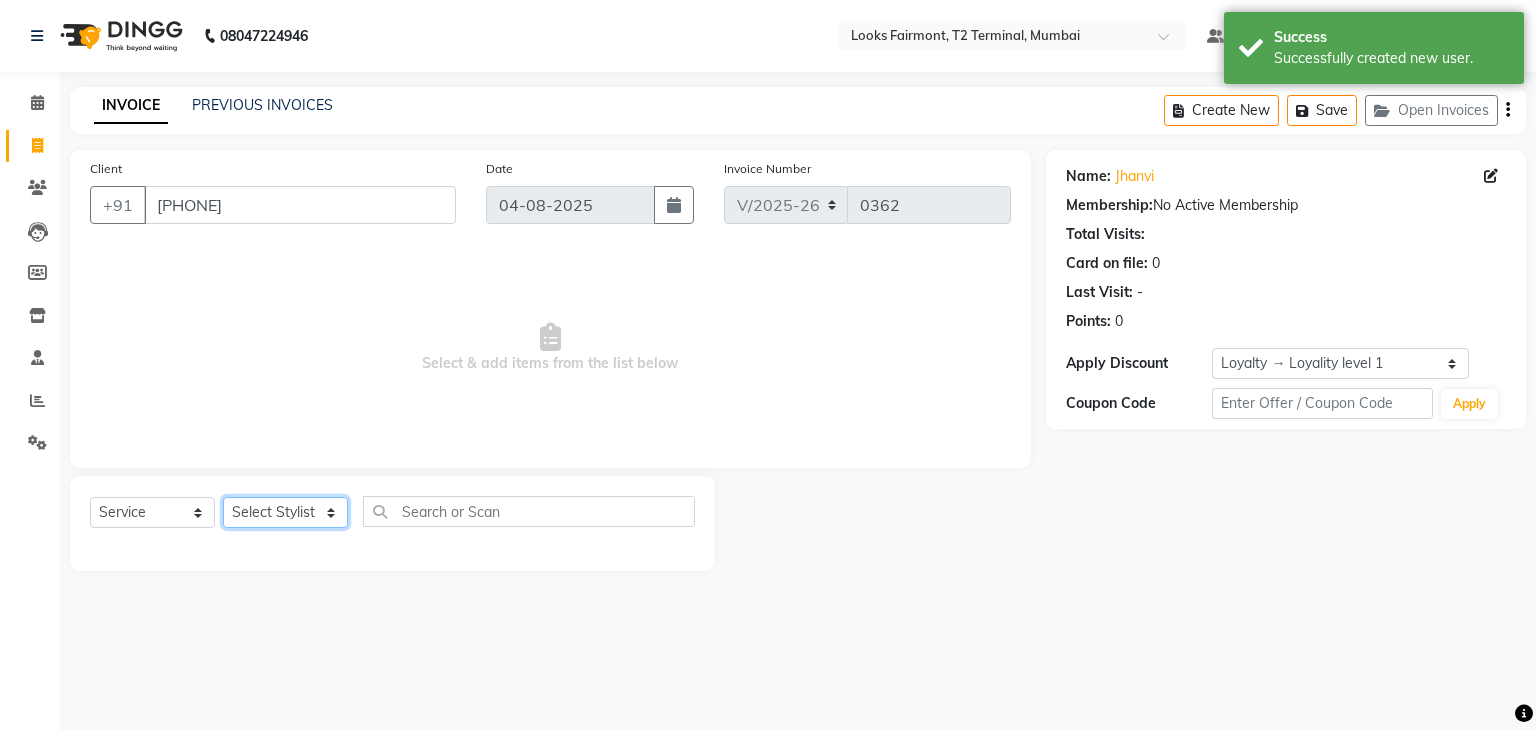 select on "84888" 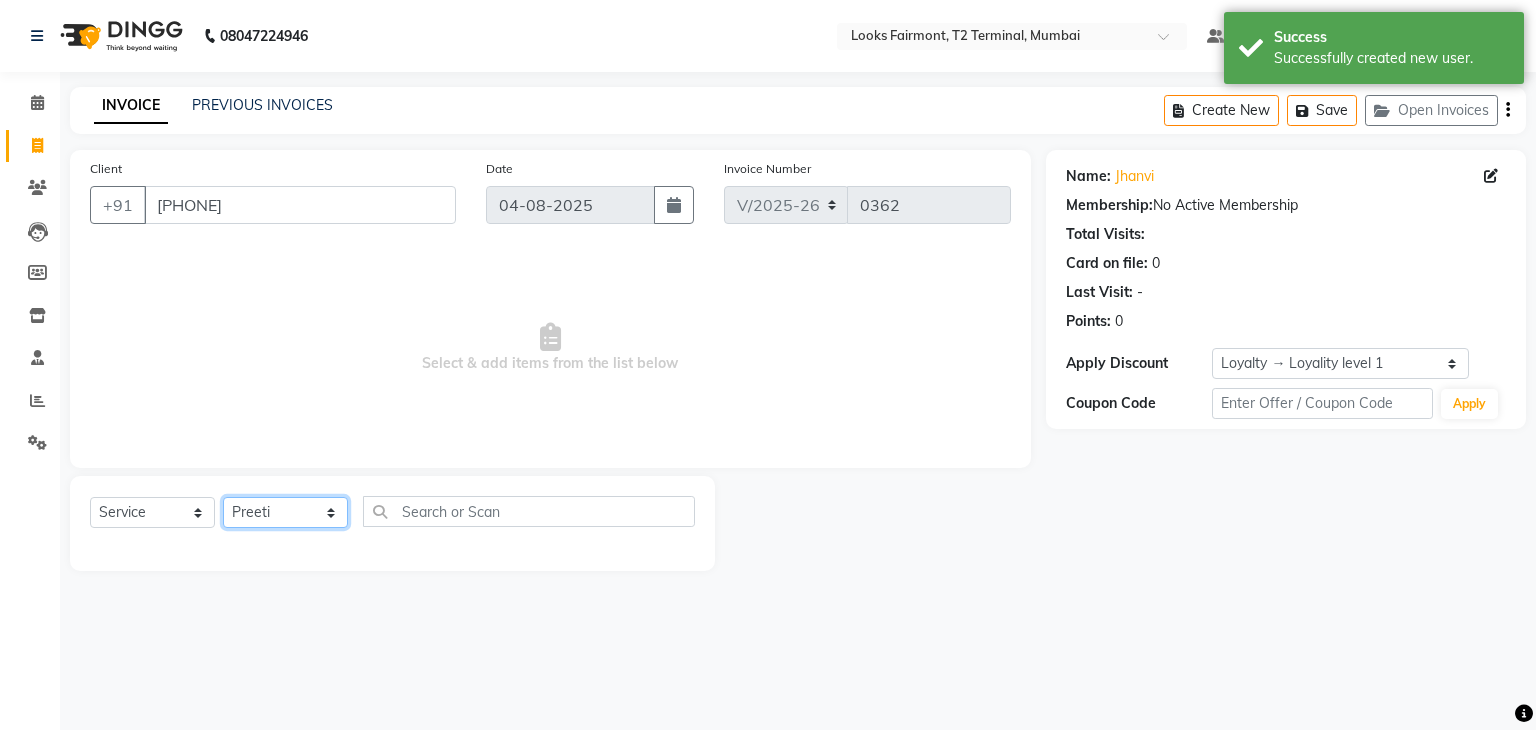 click on "Select Stylist Adil Anisa Counter_Sales Deepak_asst Manager Nisha Preeti Rais Soring_mgr Sunita Tajuddin" 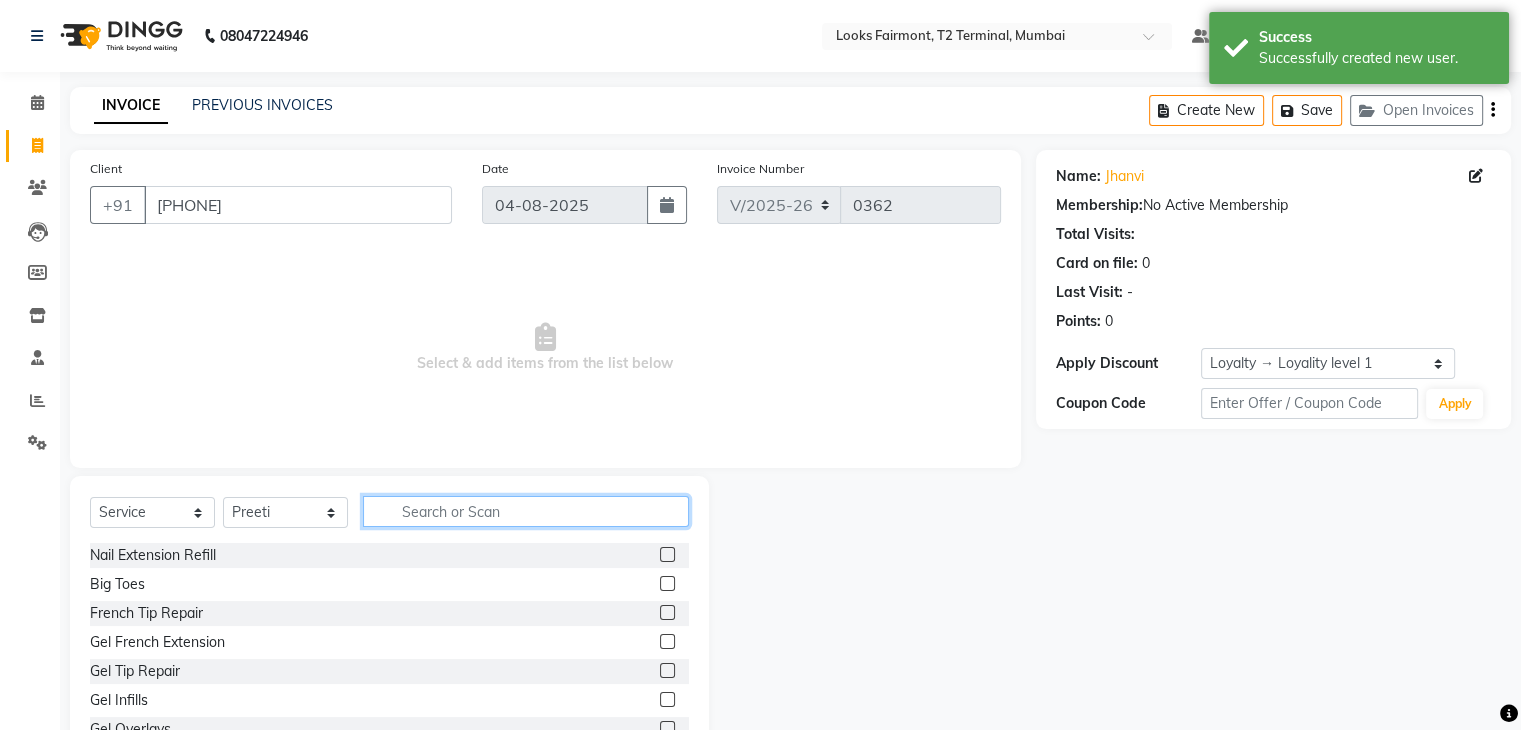 click 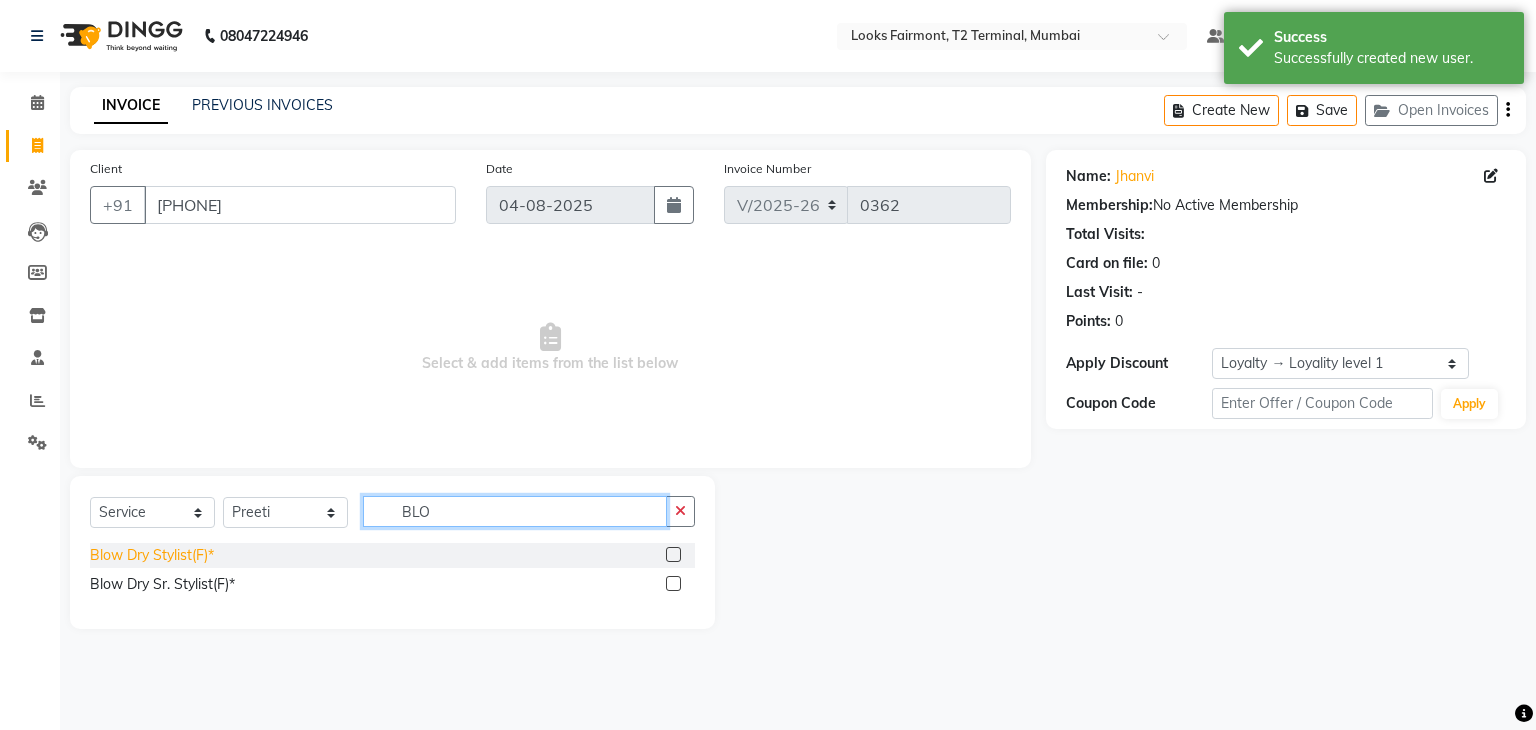 type on "BLO" 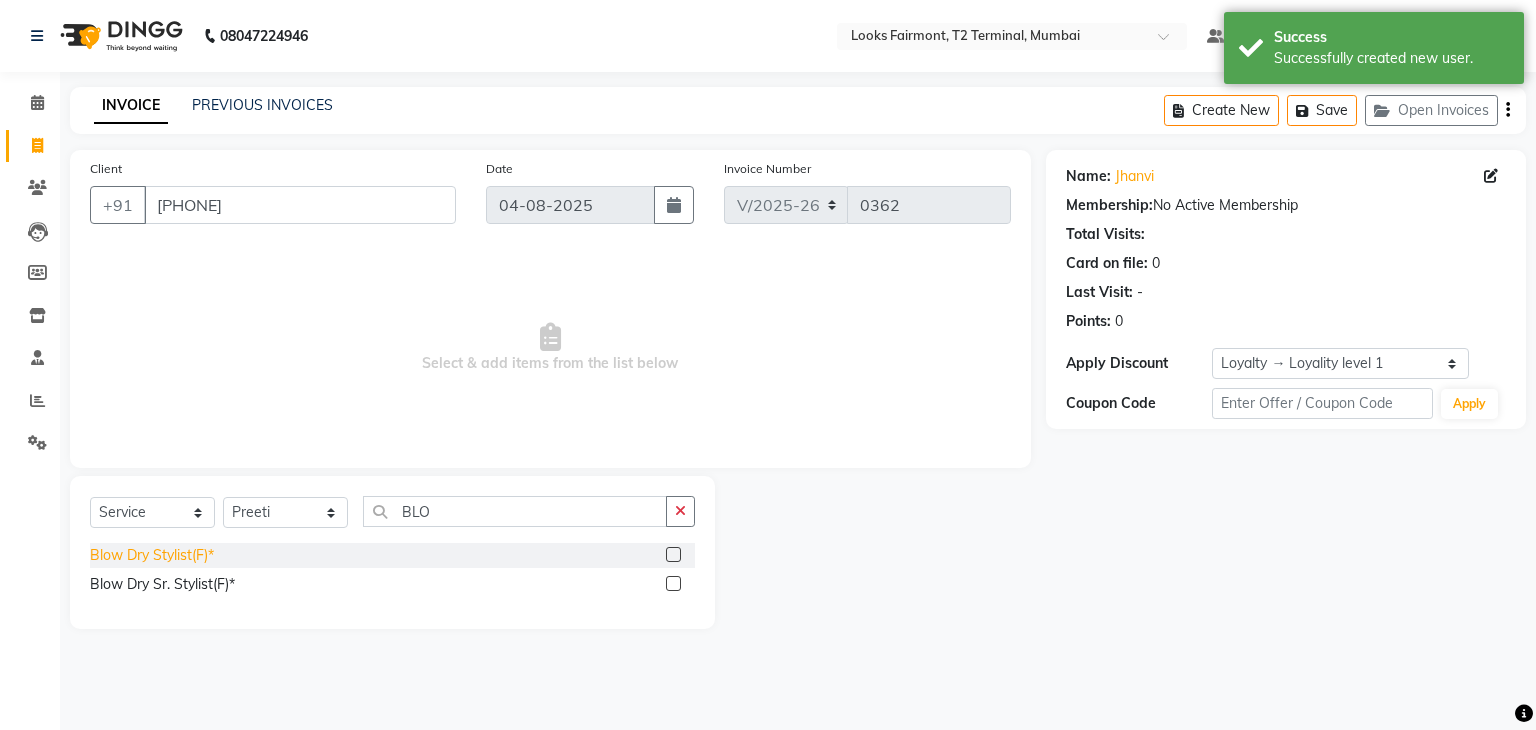 click on "Blow Dry Stylist(F)*" 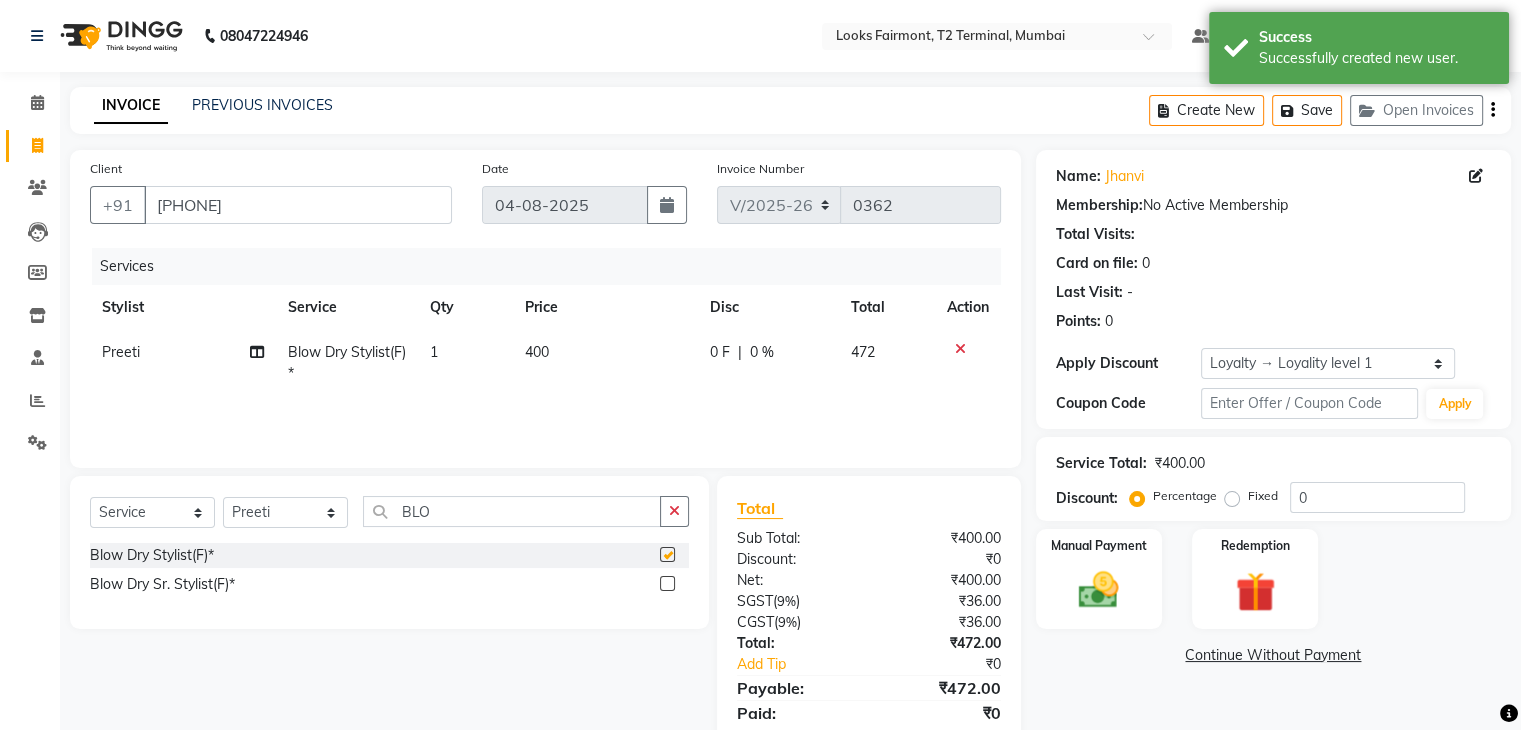 checkbox on "false" 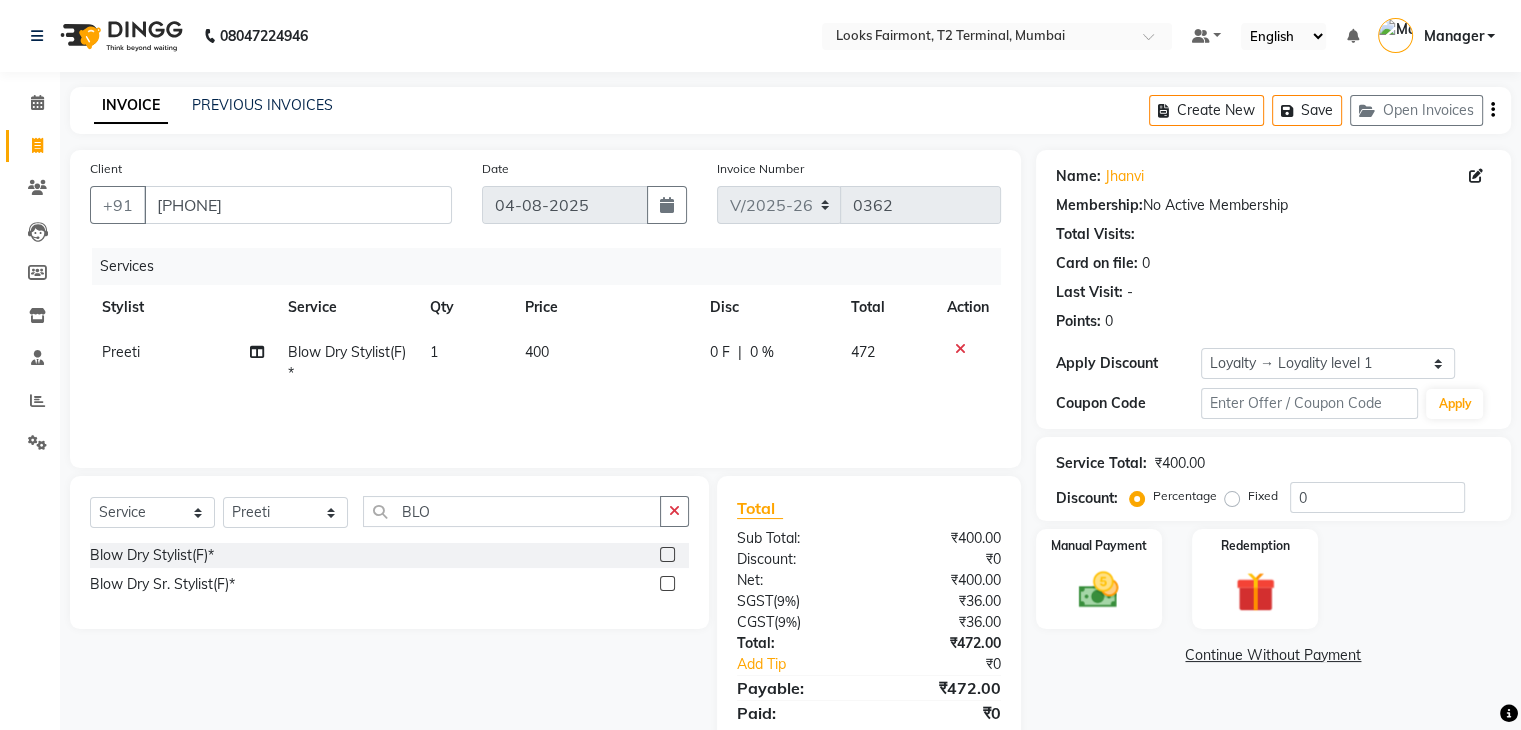 drag, startPoint x: 573, startPoint y: 336, endPoint x: 608, endPoint y: 378, distance: 54.67175 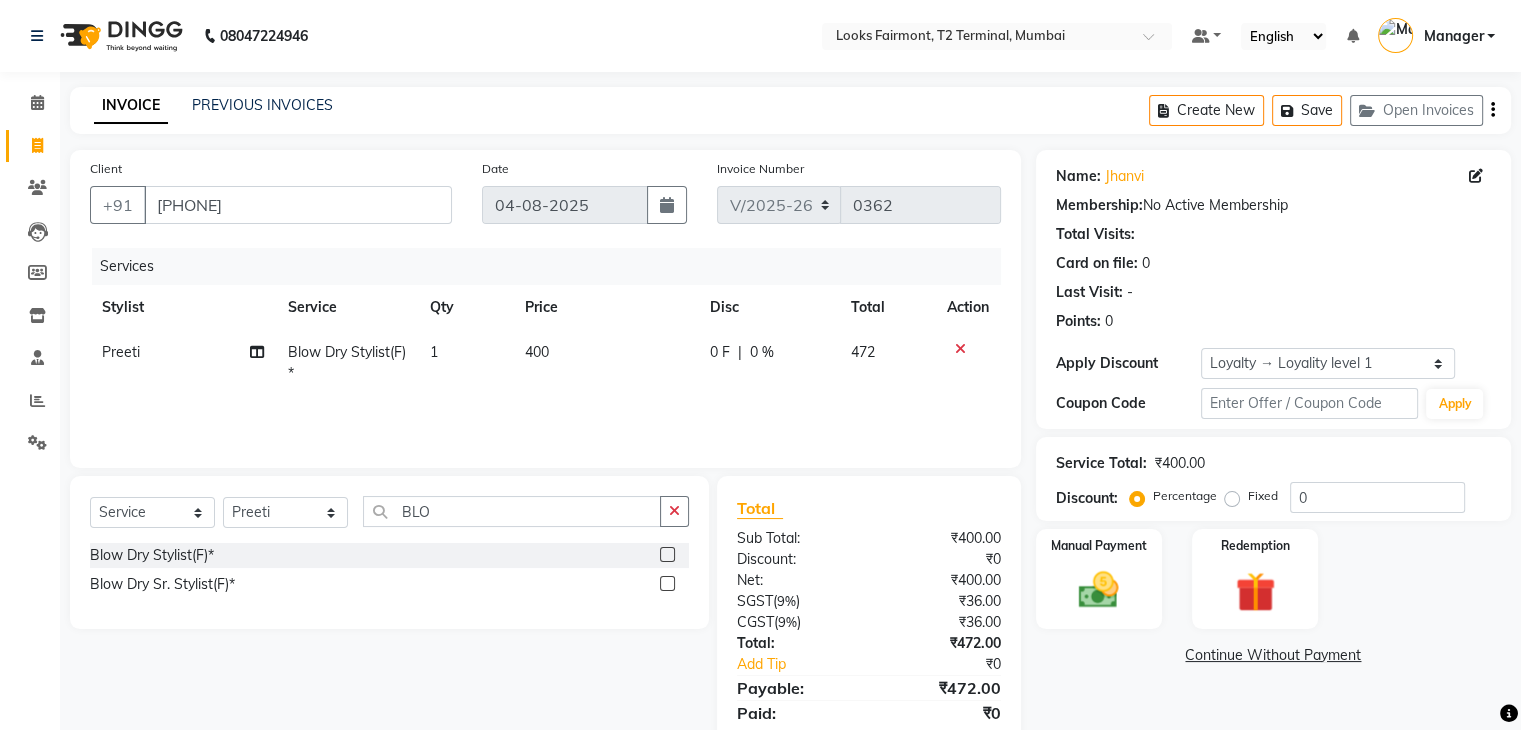 click on "400" 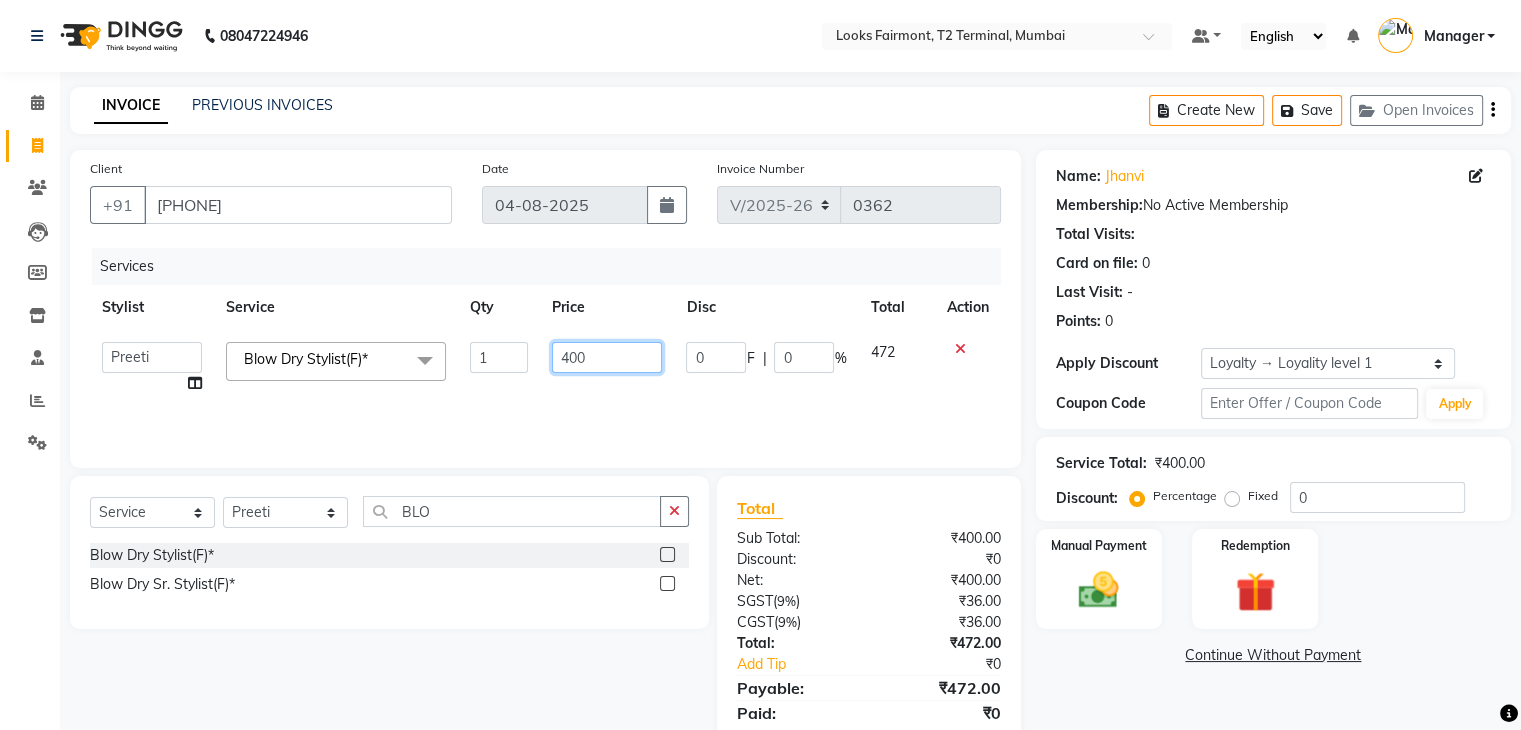 drag, startPoint x: 610, startPoint y: 356, endPoint x: 508, endPoint y: 353, distance: 102.044106 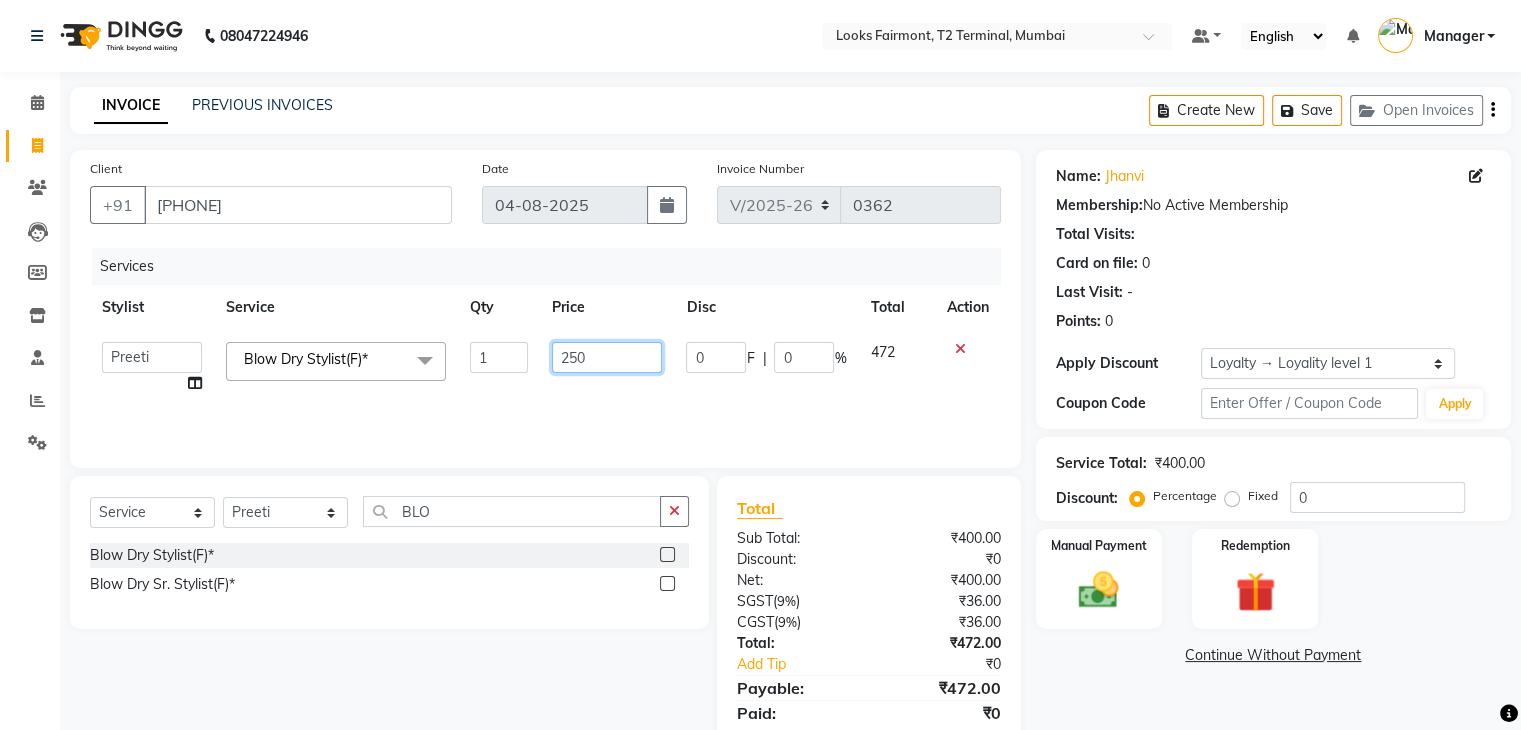 type on "2500" 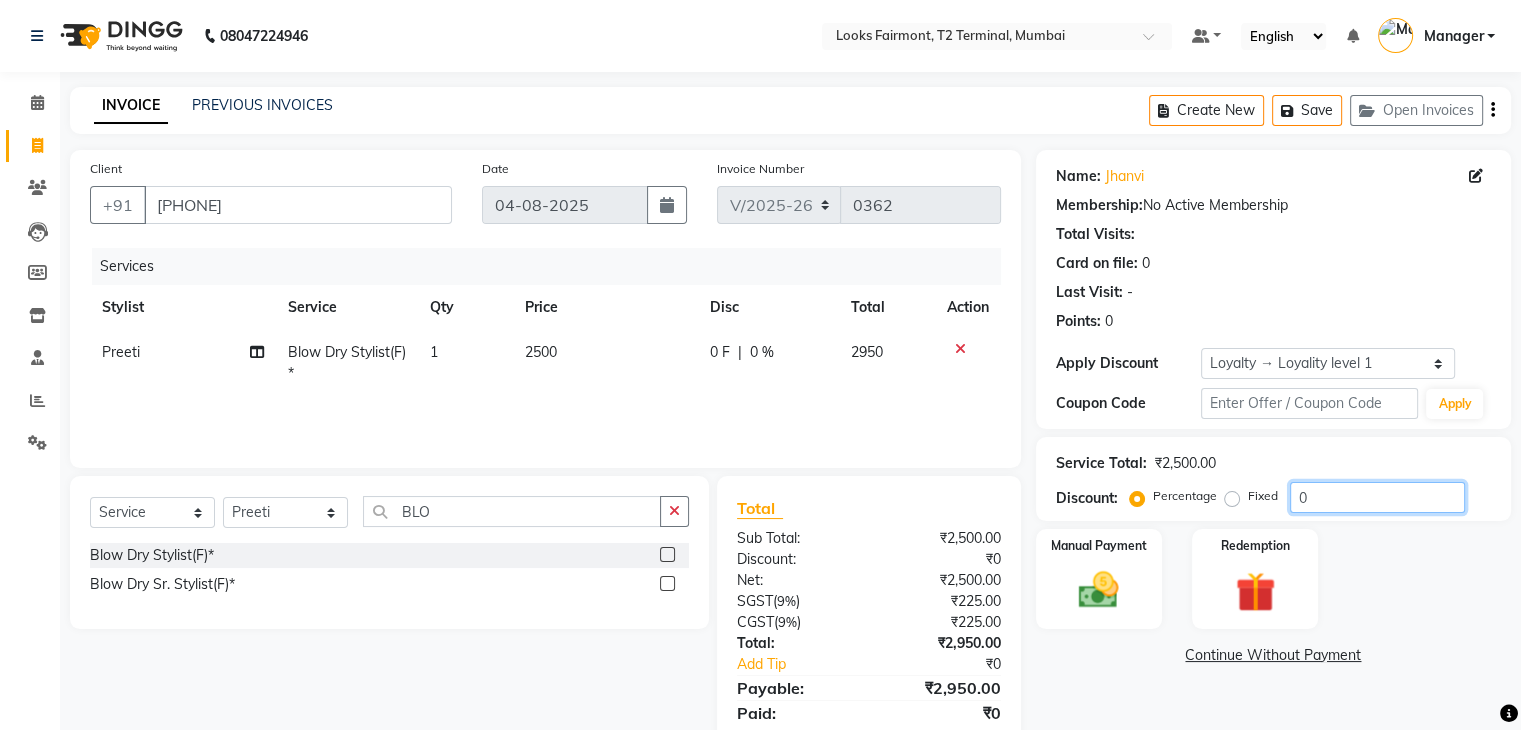 click on "0" 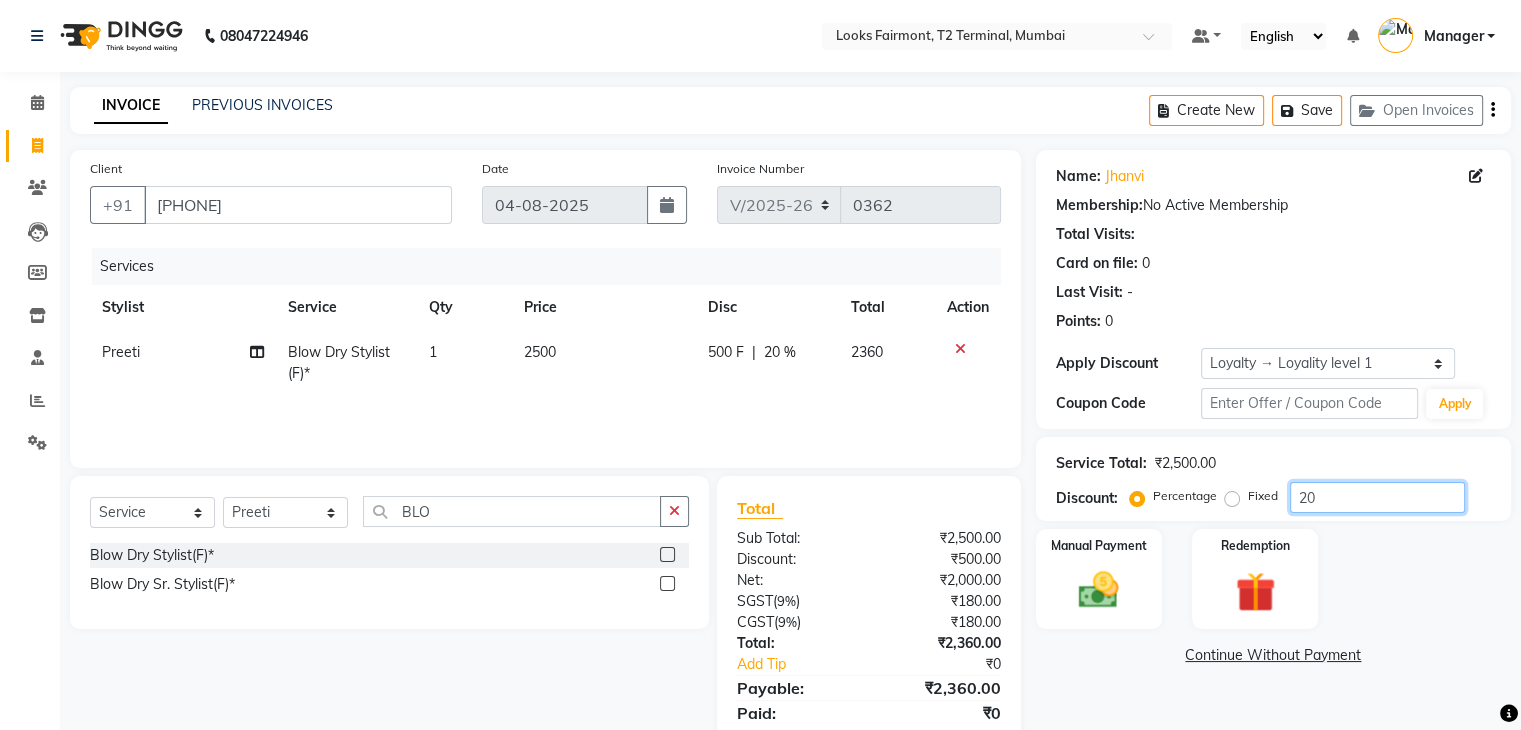 type on "20" 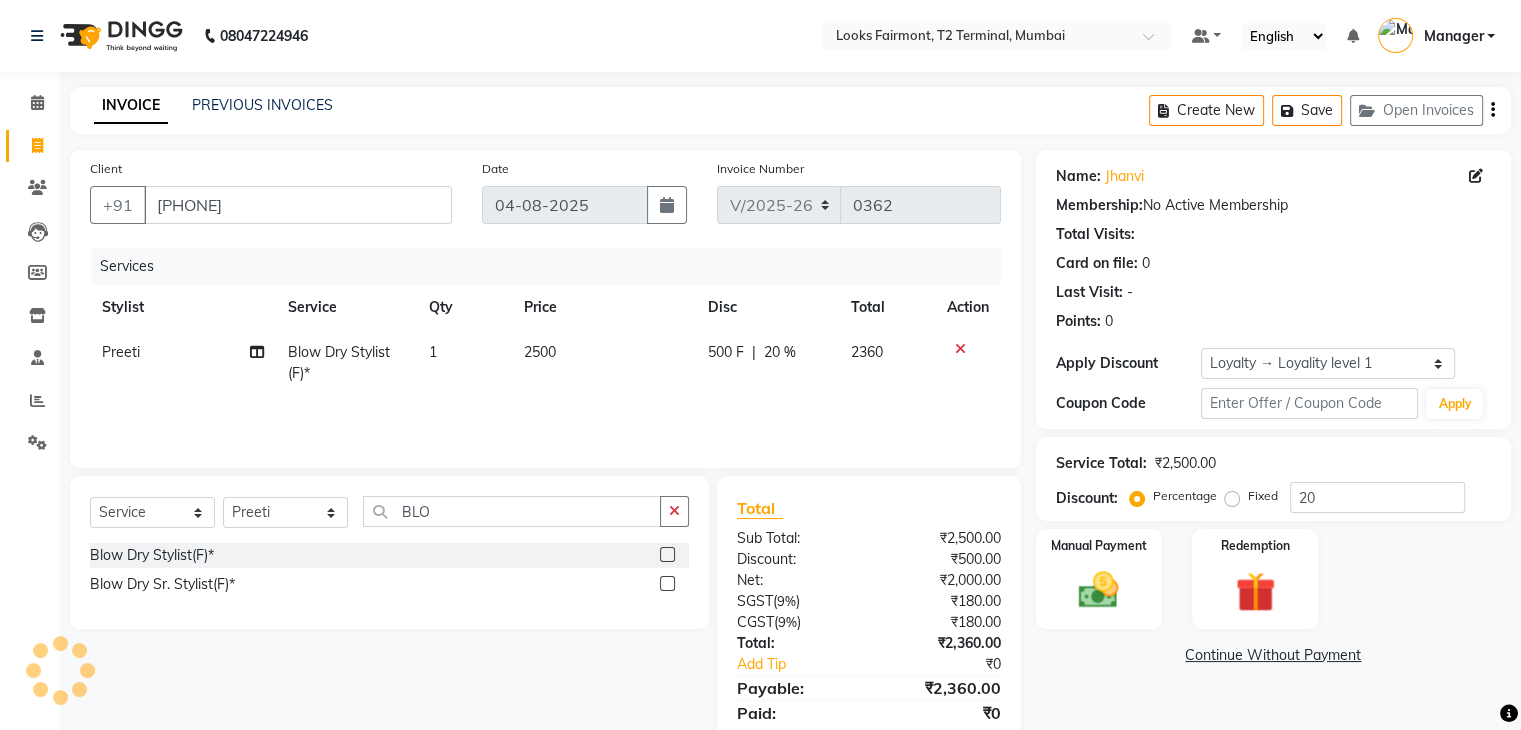 drag, startPoint x: 1406, startPoint y: 625, endPoint x: 1415, endPoint y: 619, distance: 10.816654 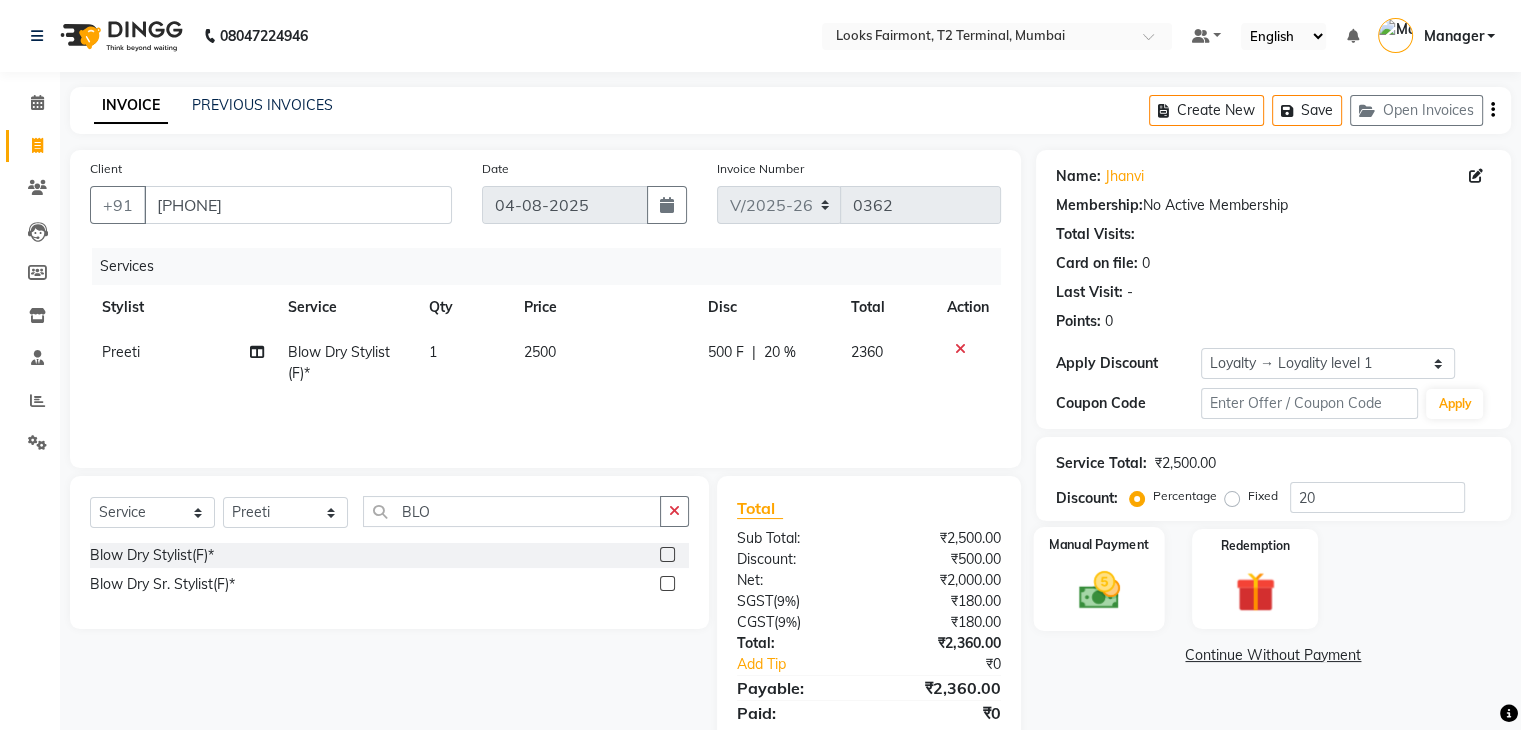 scroll, scrollTop: 71, scrollLeft: 0, axis: vertical 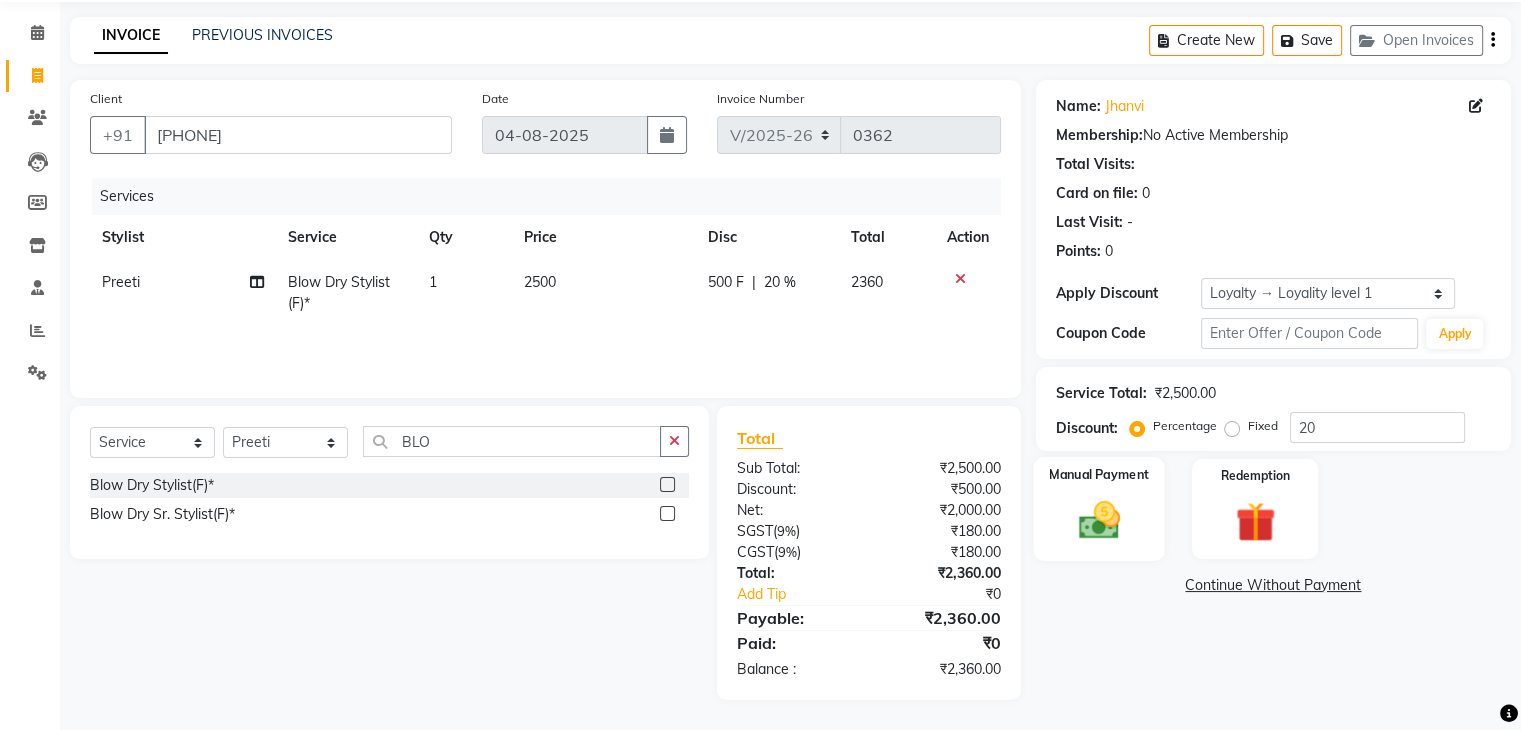click 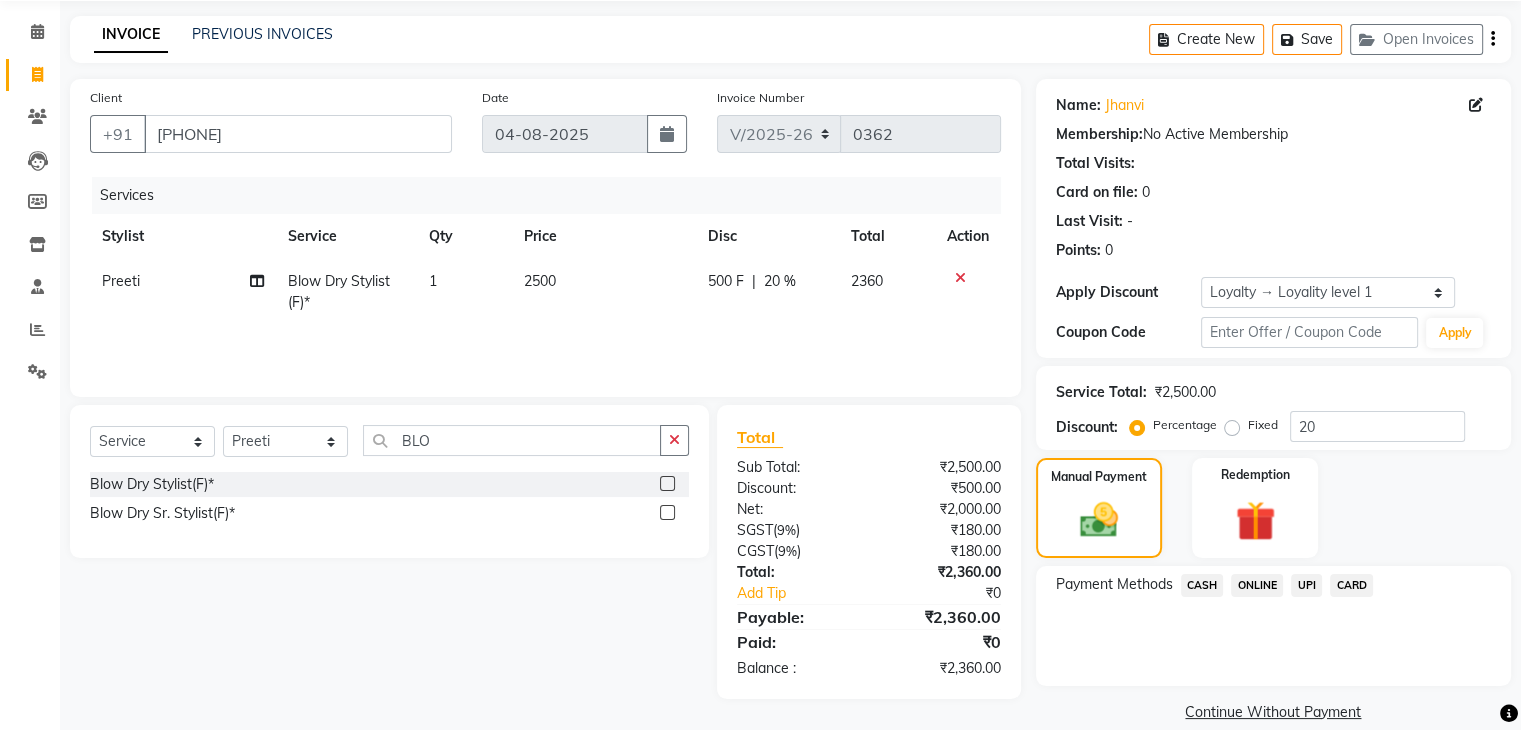 click on "CASH" 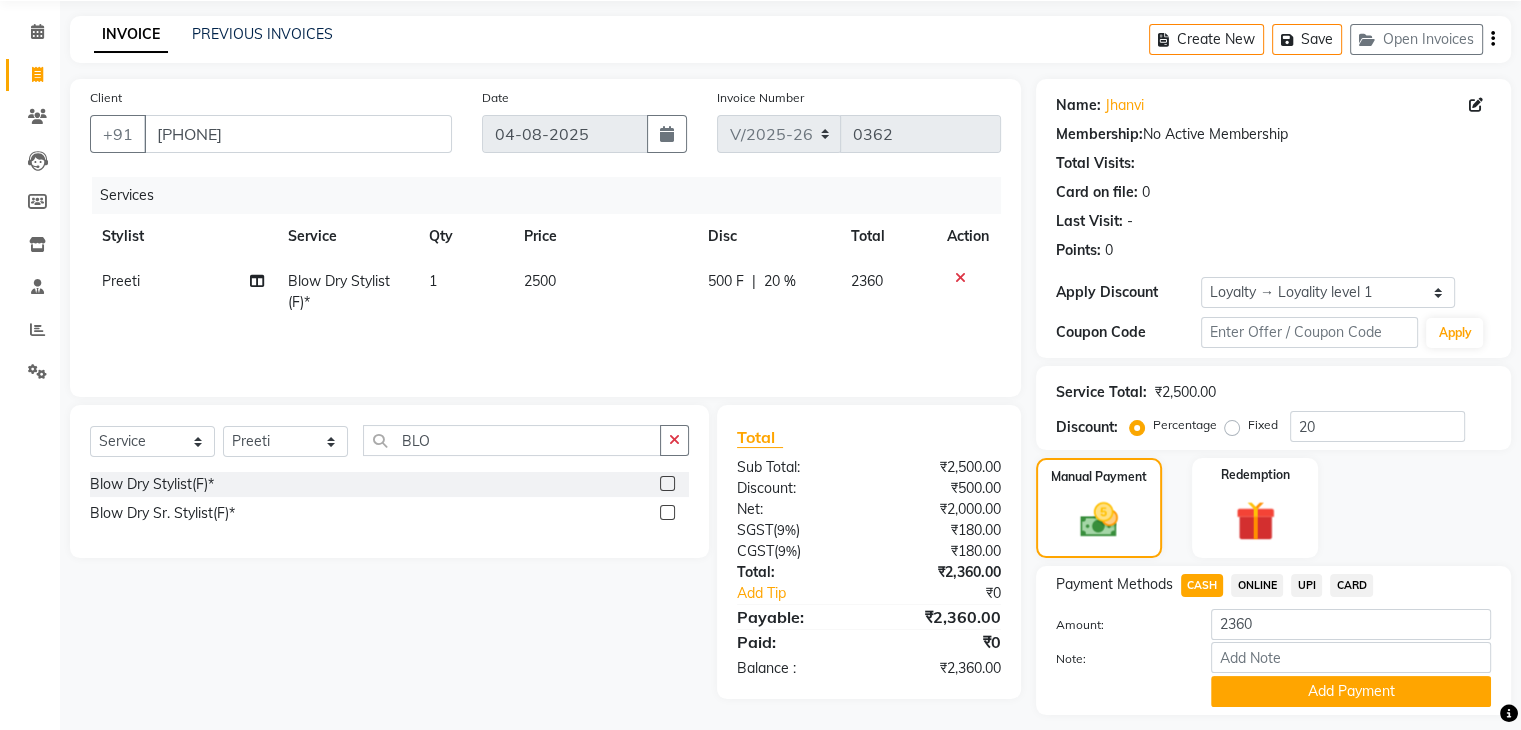 scroll, scrollTop: 128, scrollLeft: 0, axis: vertical 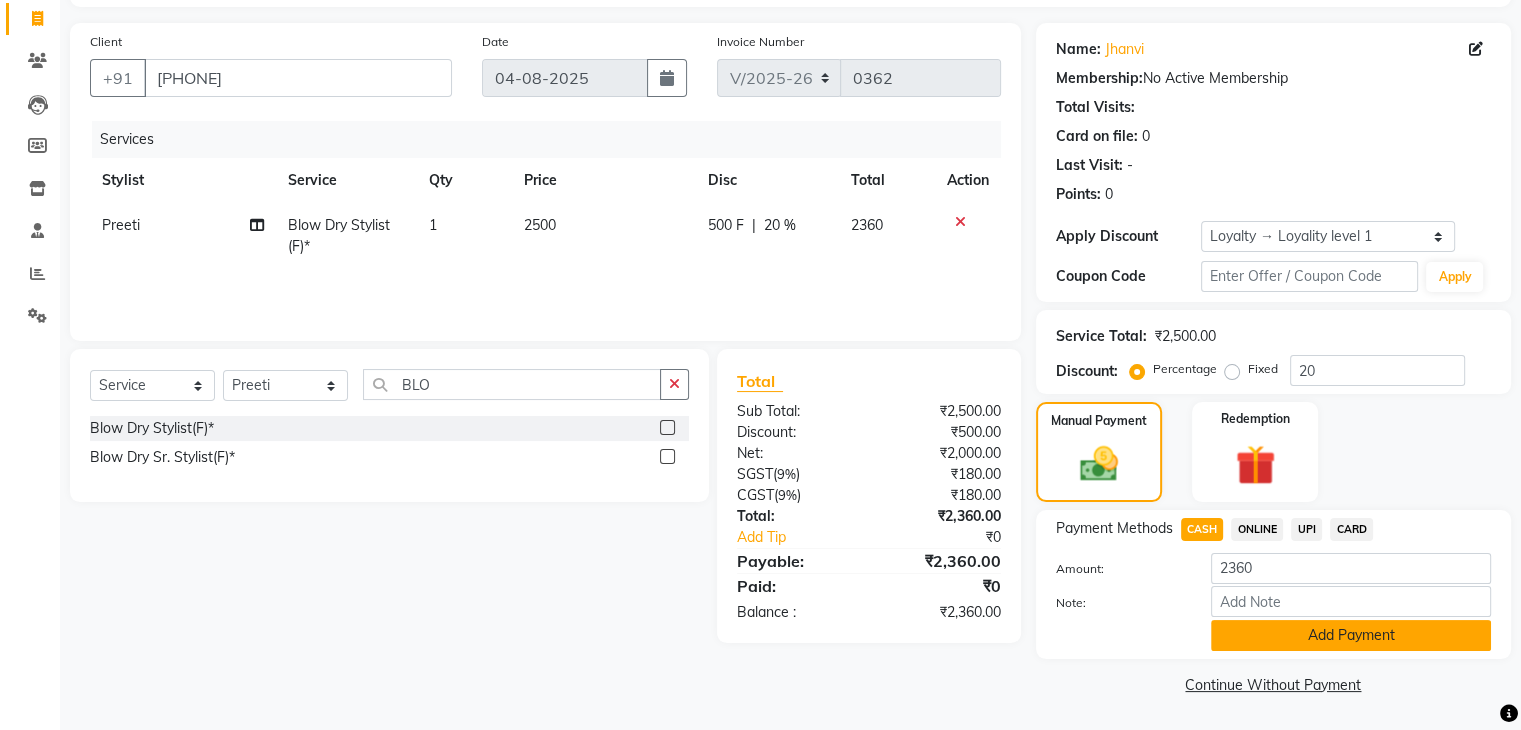 click on "Add Payment" 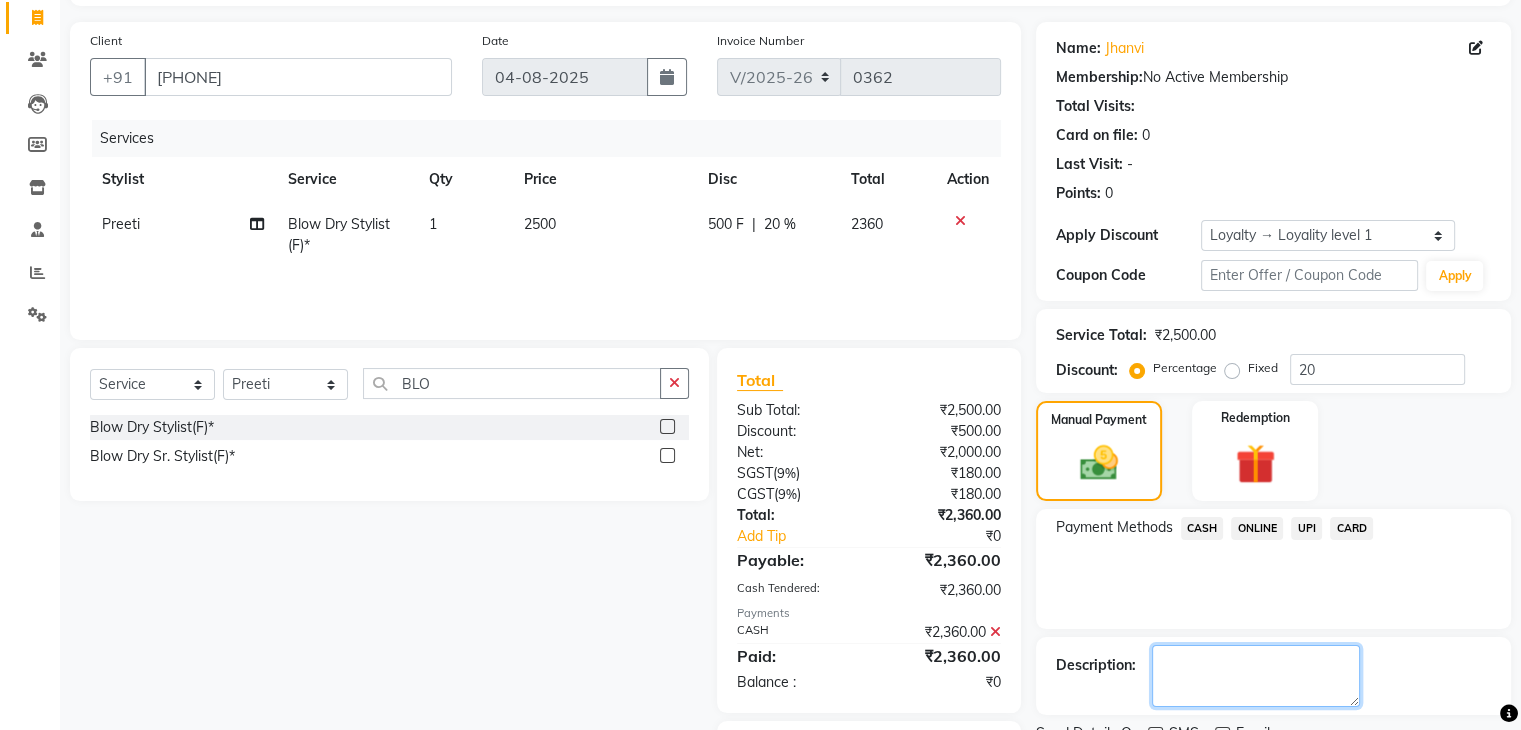 click 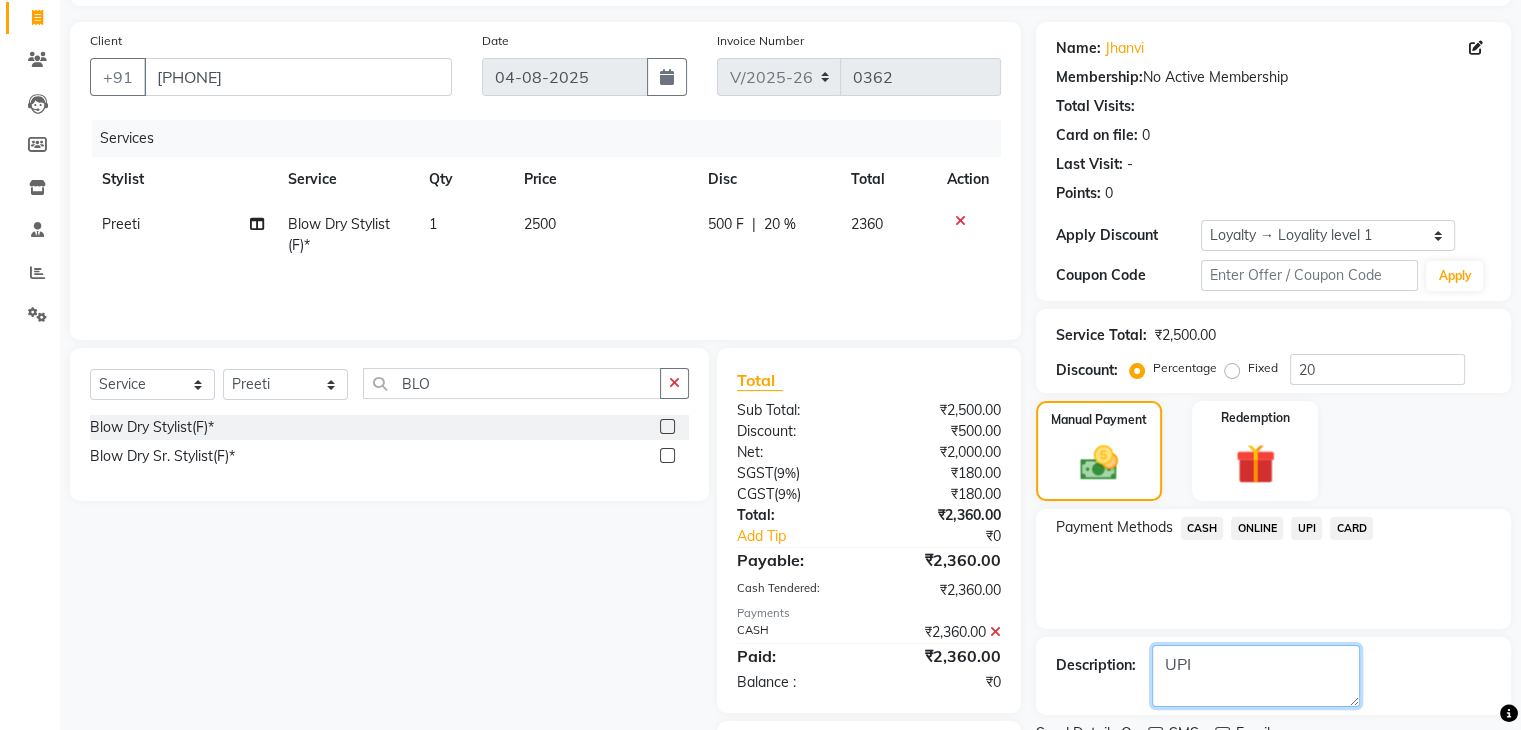 scroll, scrollTop: 242, scrollLeft: 0, axis: vertical 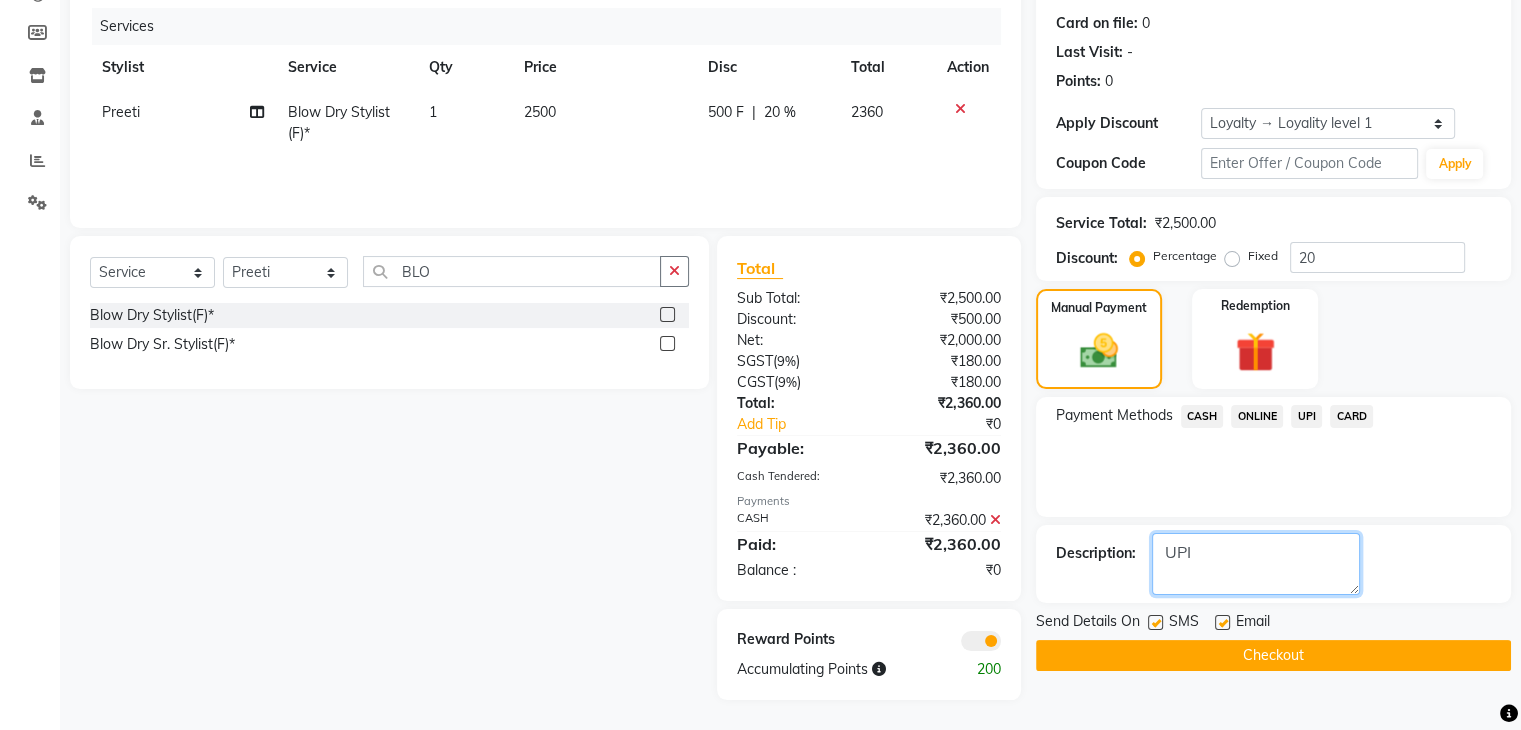 type on "UPI" 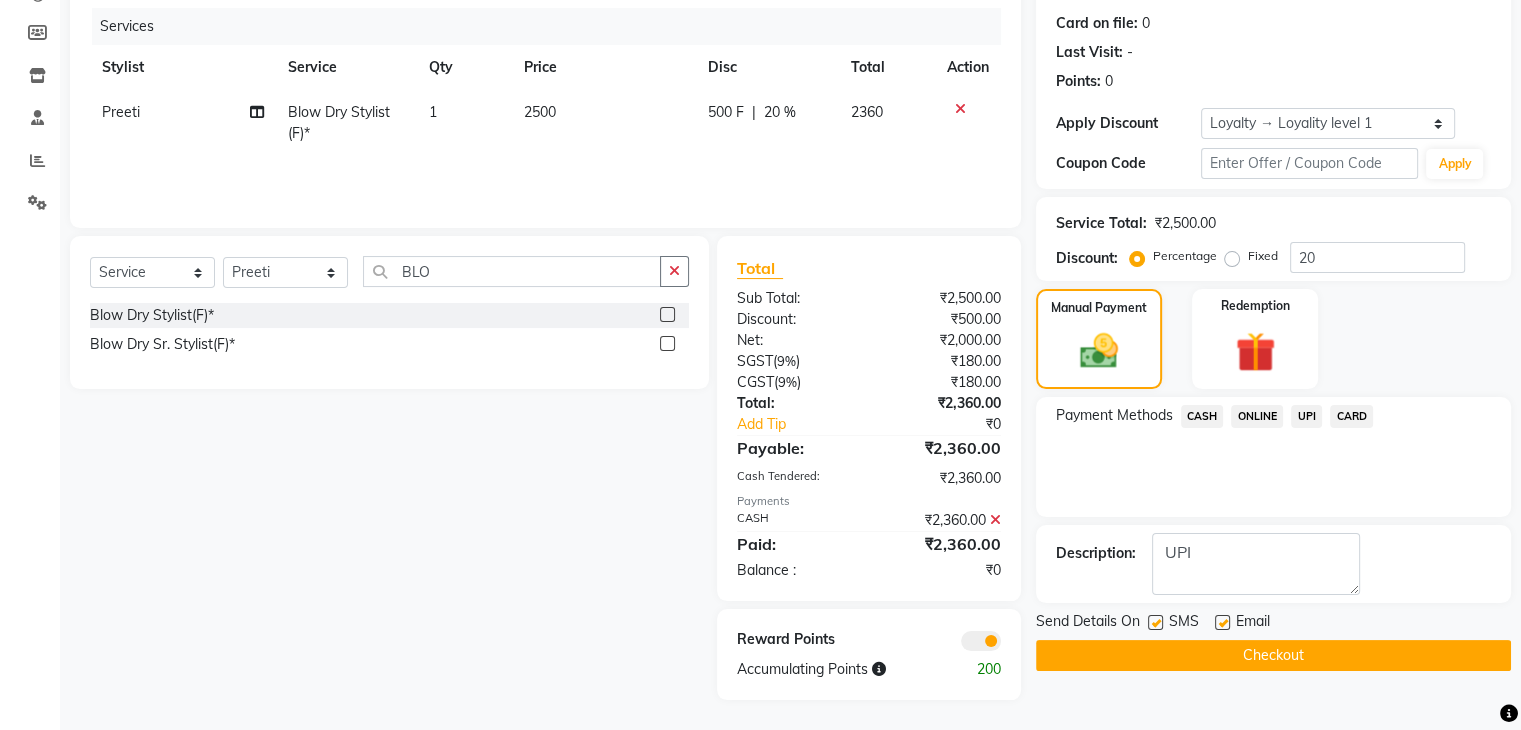 click on "Checkout" 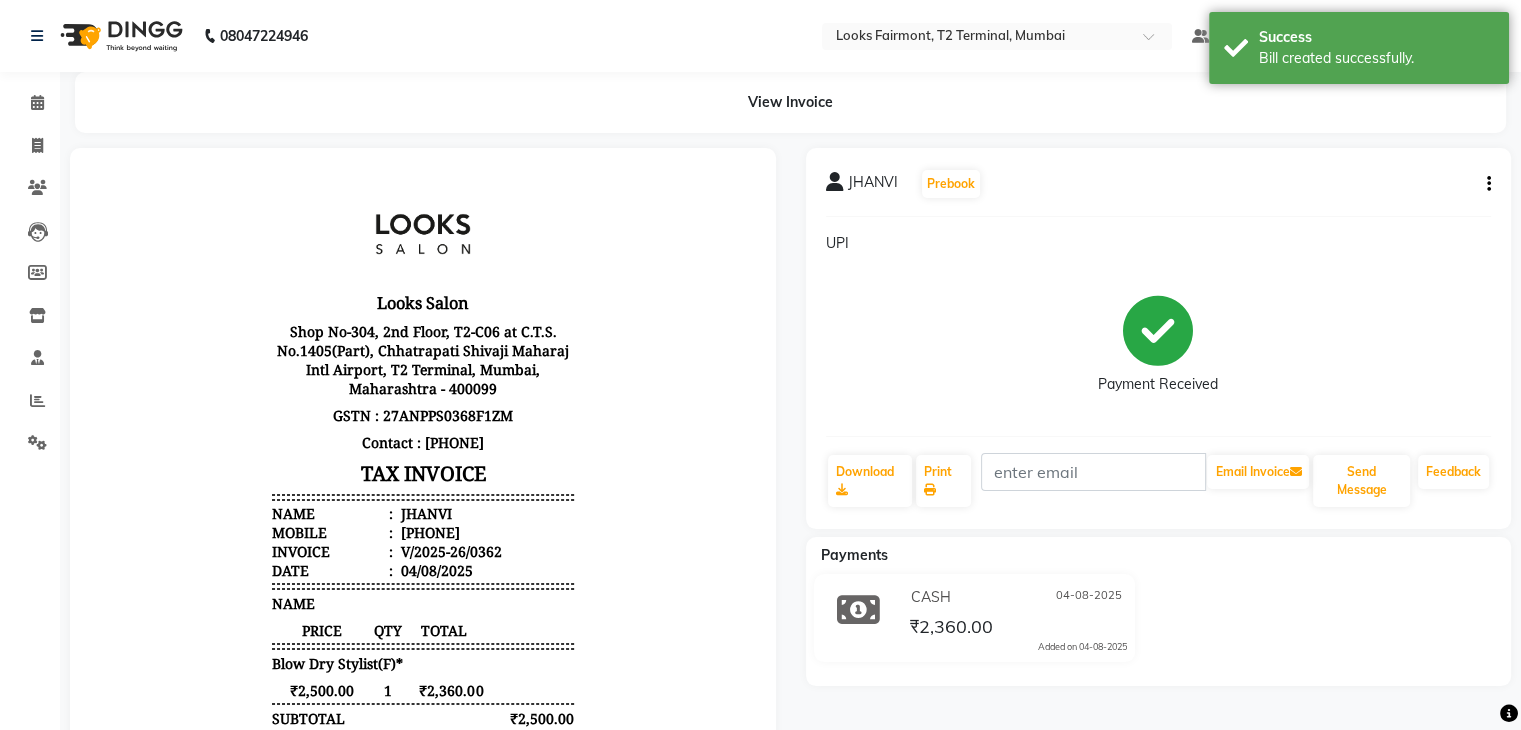 scroll, scrollTop: 0, scrollLeft: 0, axis: both 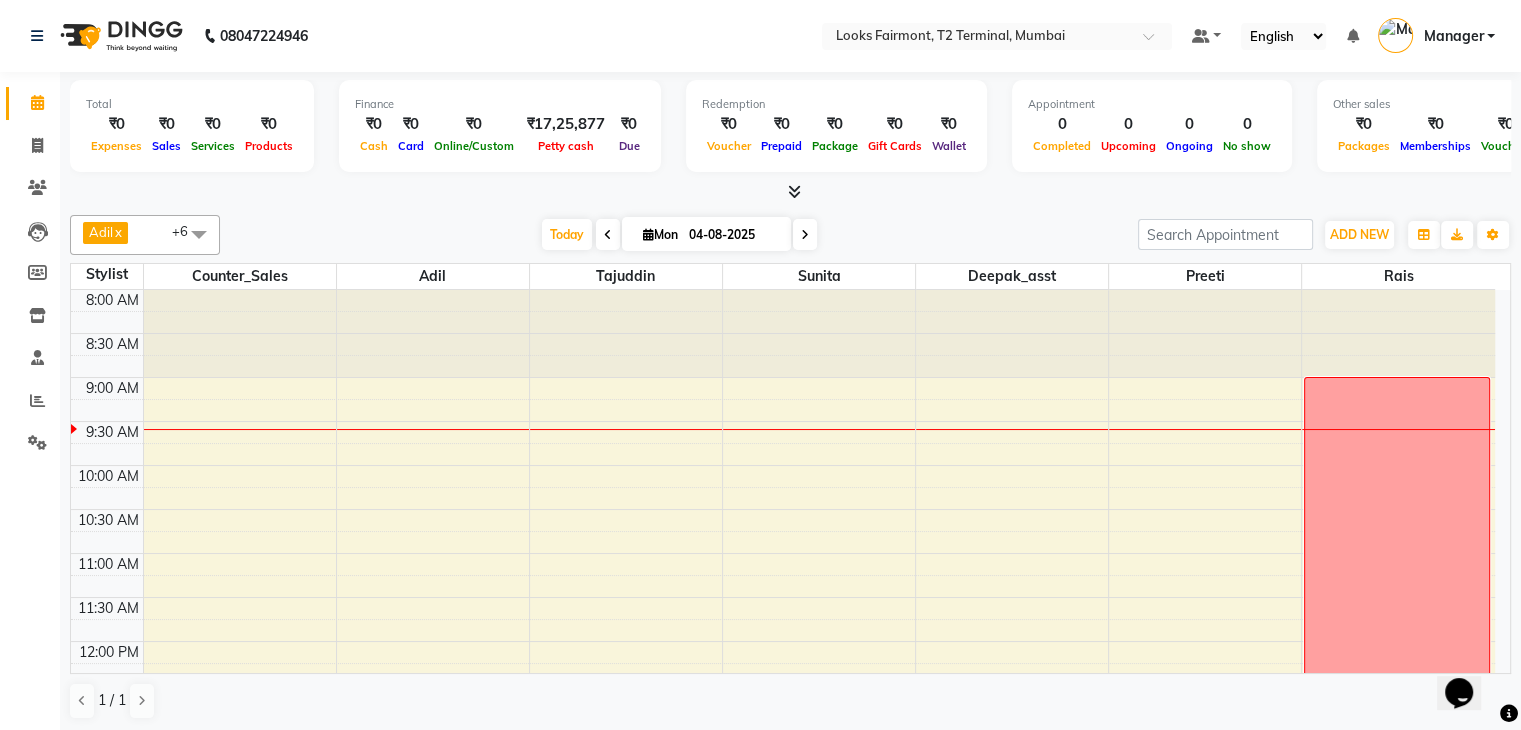 drag, startPoint x: 667, startPoint y: 237, endPoint x: 643, endPoint y: 217, distance: 31.241 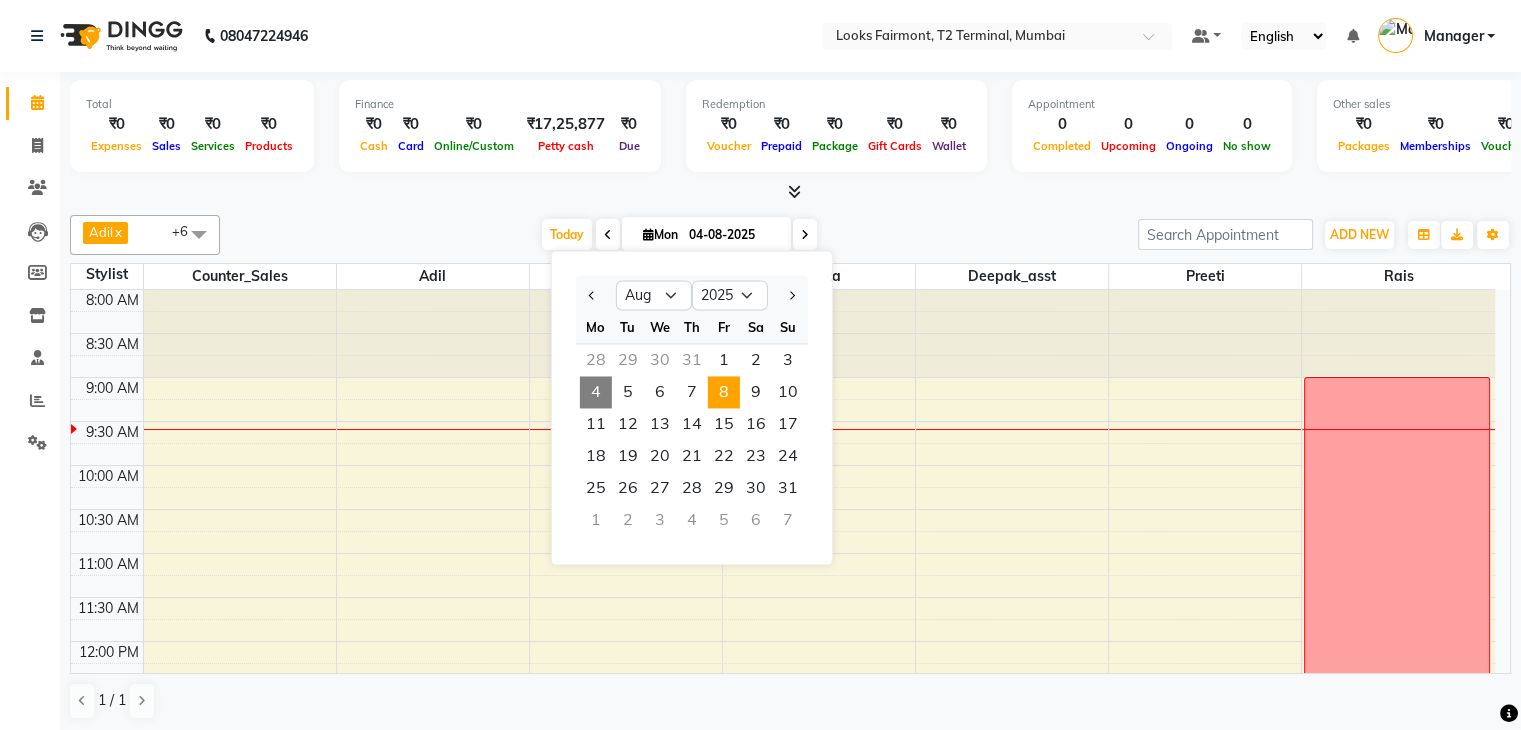 click on "8" at bounding box center (724, 392) 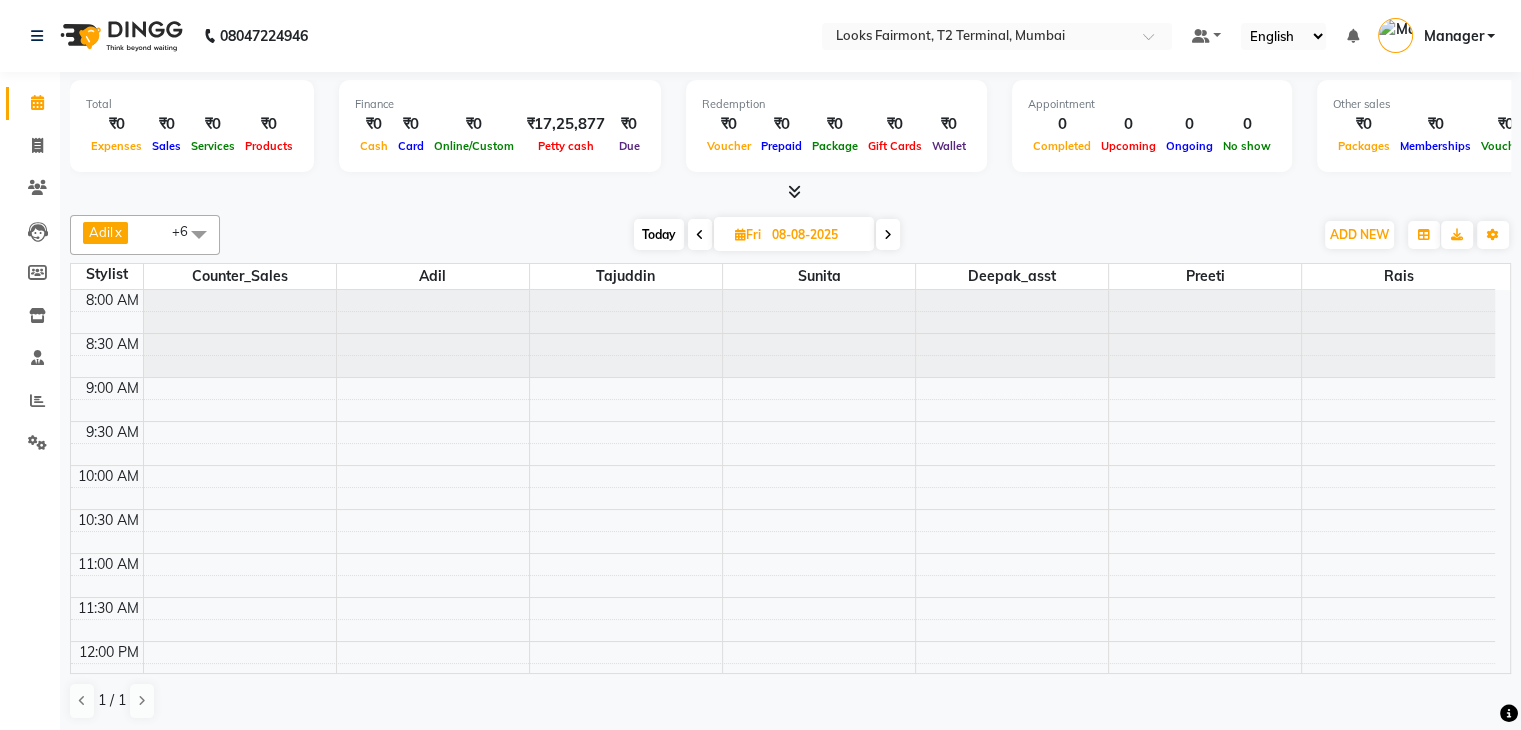 scroll, scrollTop: 0, scrollLeft: 0, axis: both 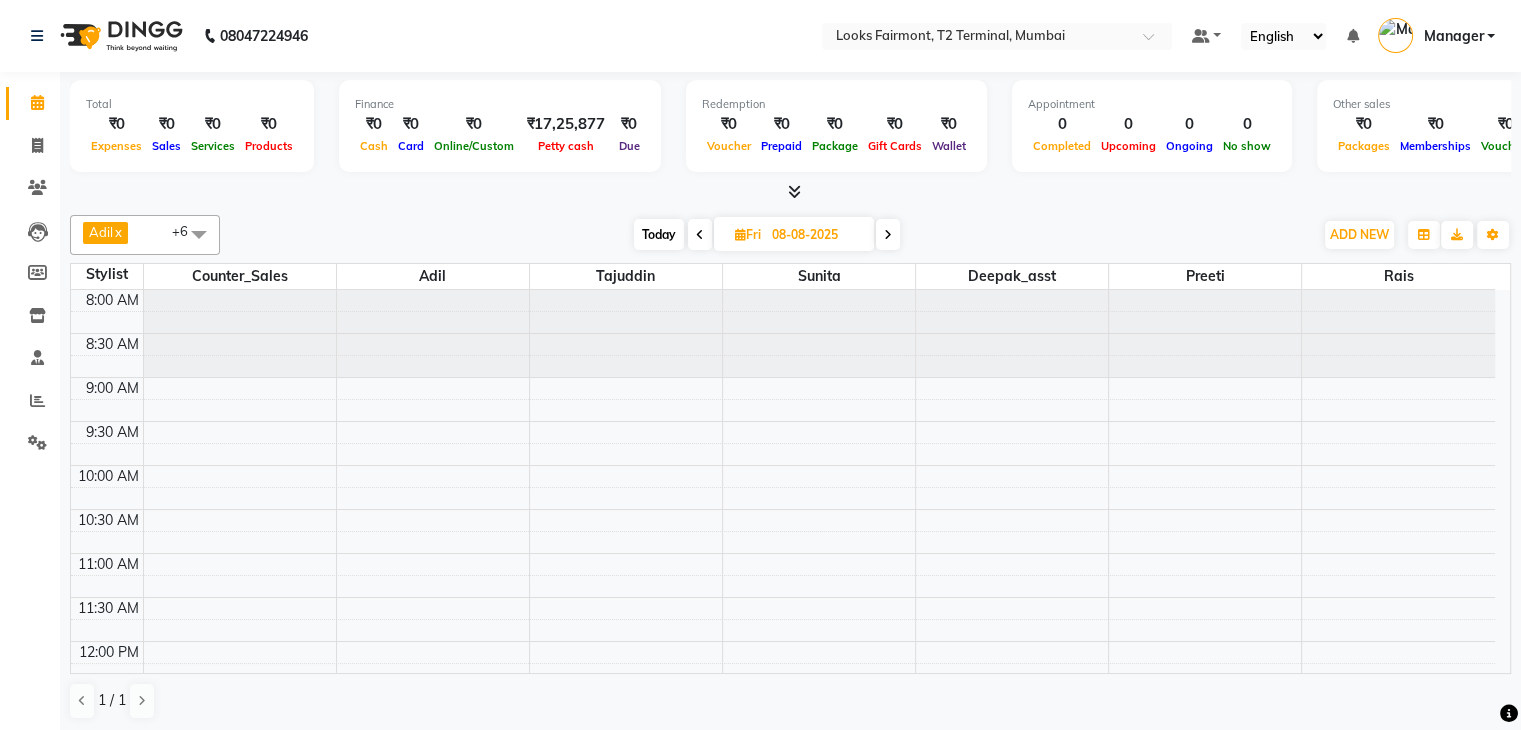 click on "Fri" at bounding box center [748, 234] 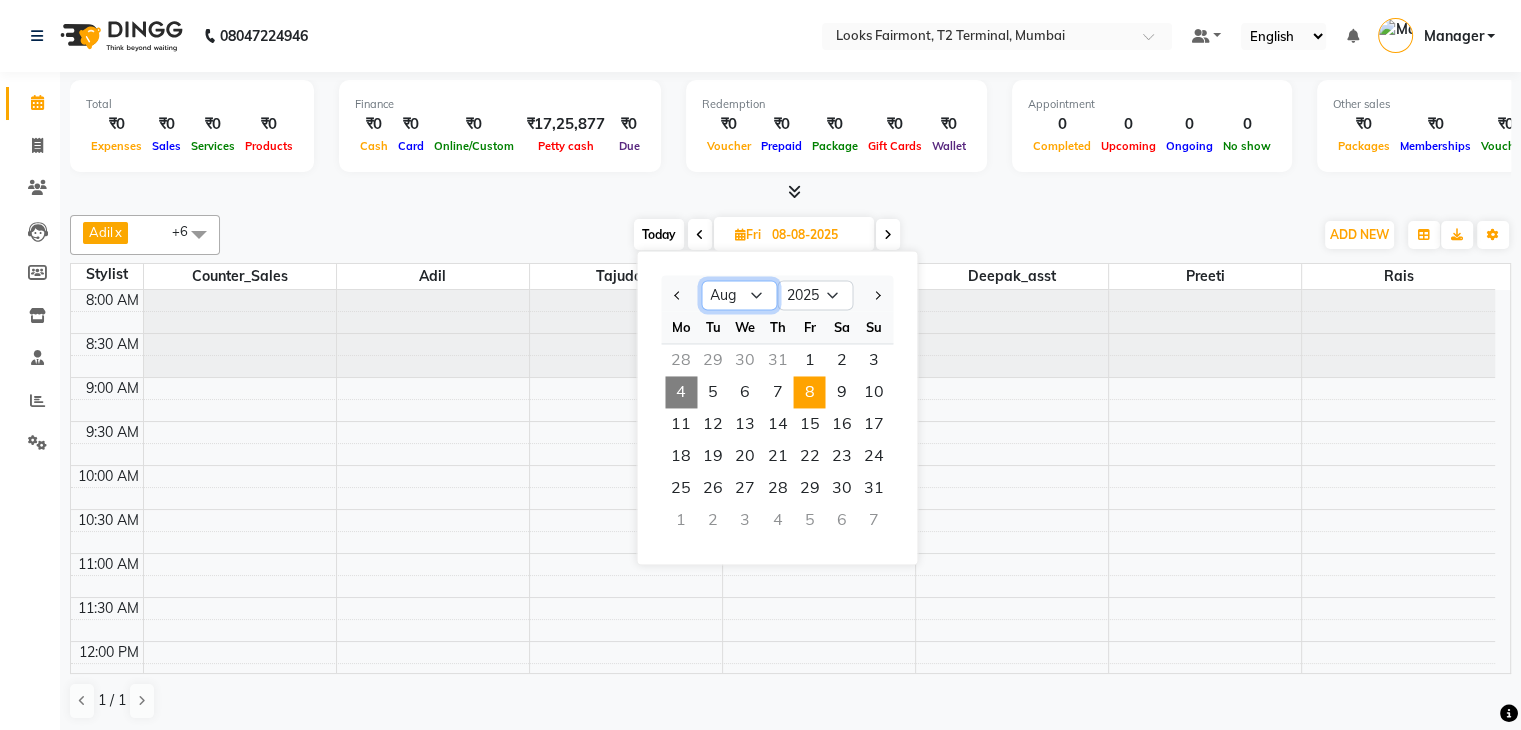 click on "Jan Feb Mar Apr May Jun Jul Aug Sep Oct Nov Dec" at bounding box center (739, 296) 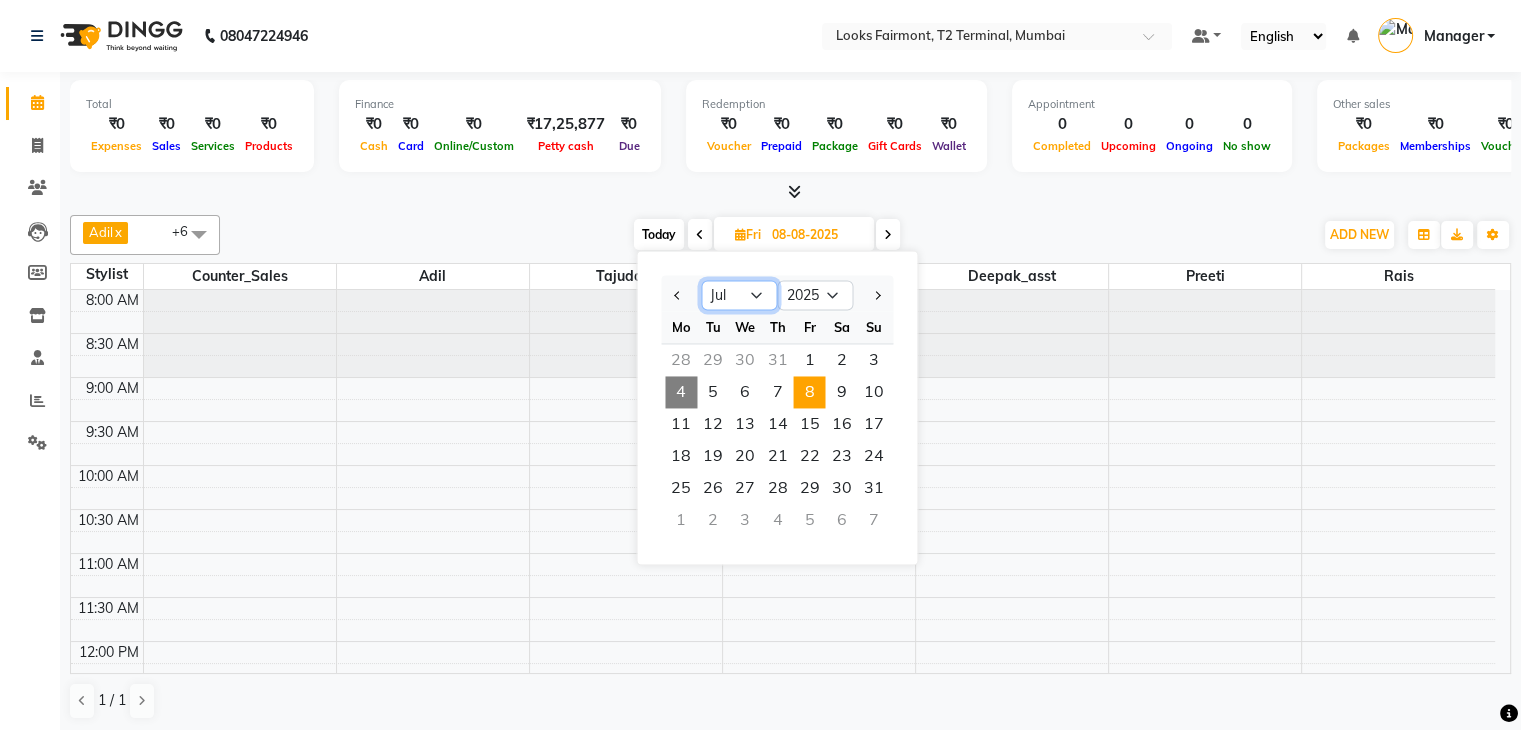 click on "Jan Feb Mar Apr May Jun Jul Aug Sep Oct Nov Dec" at bounding box center (739, 296) 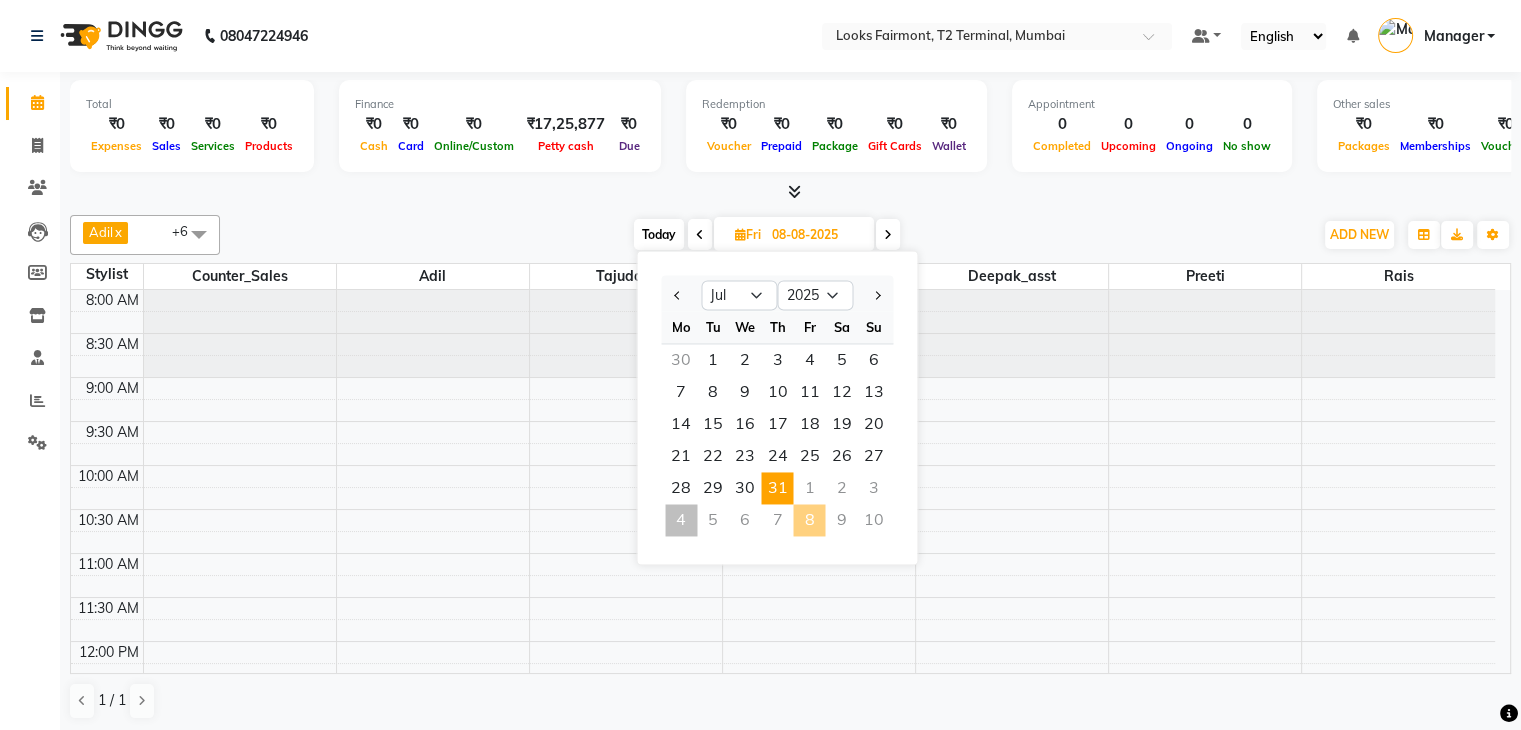 click on "31" at bounding box center [777, 488] 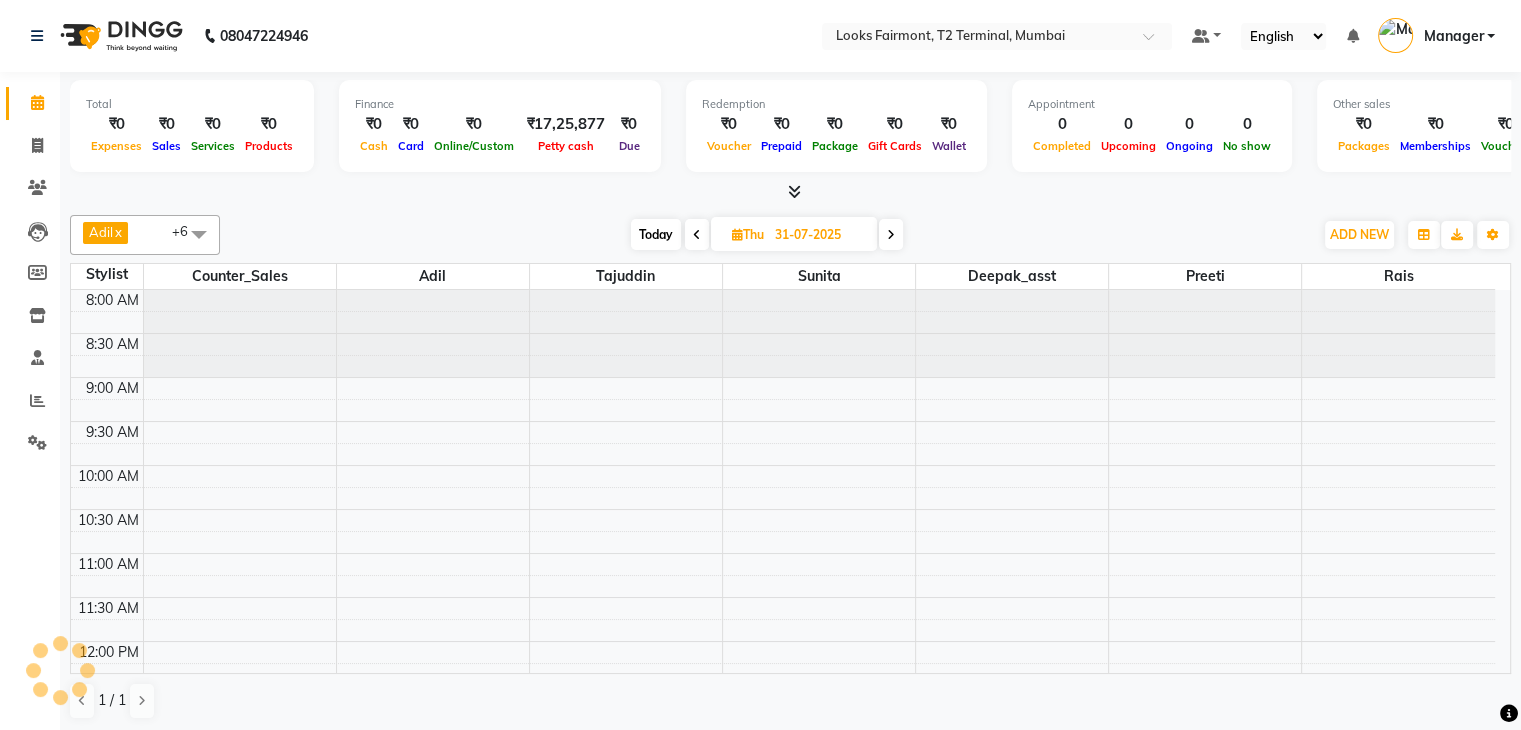 scroll, scrollTop: 88, scrollLeft: 0, axis: vertical 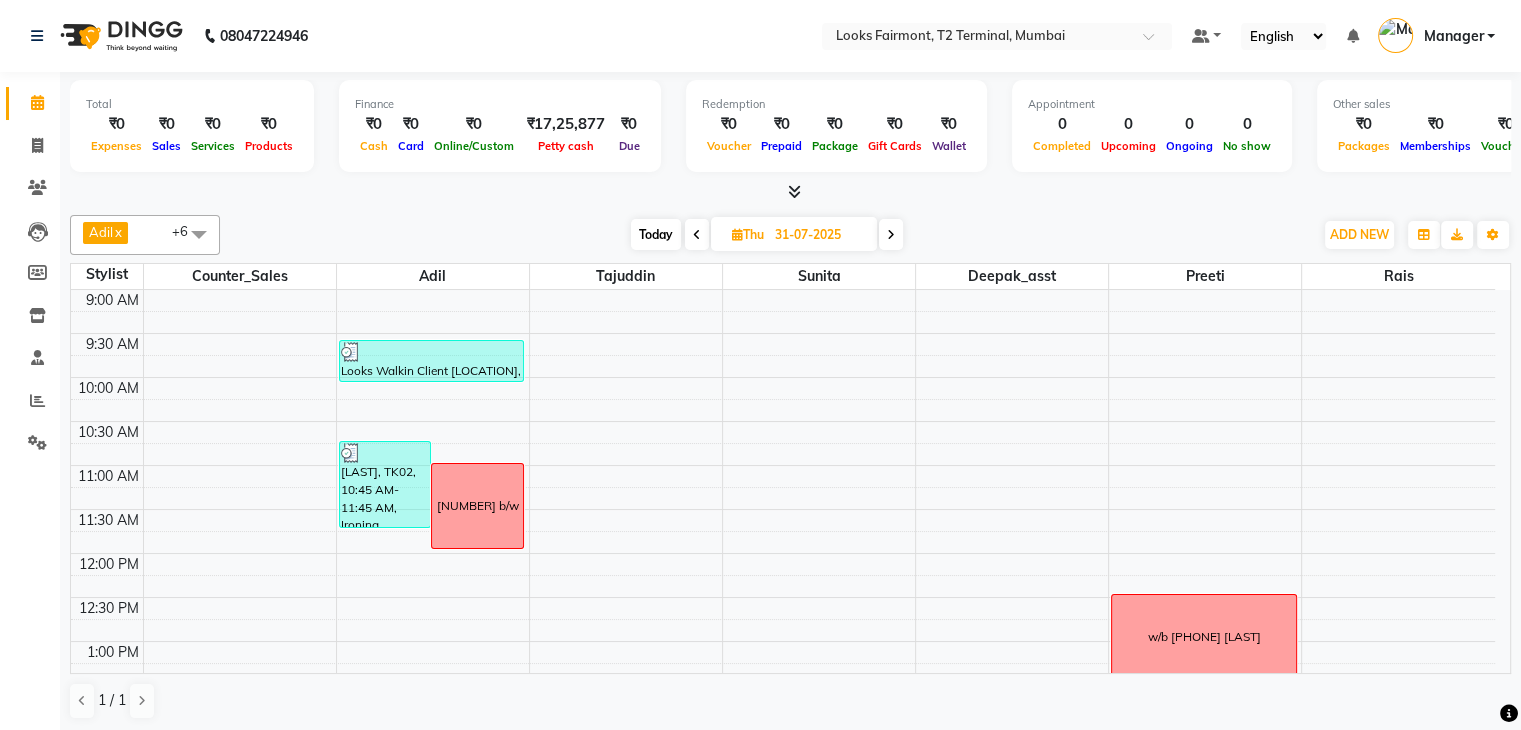 click at bounding box center (891, 234) 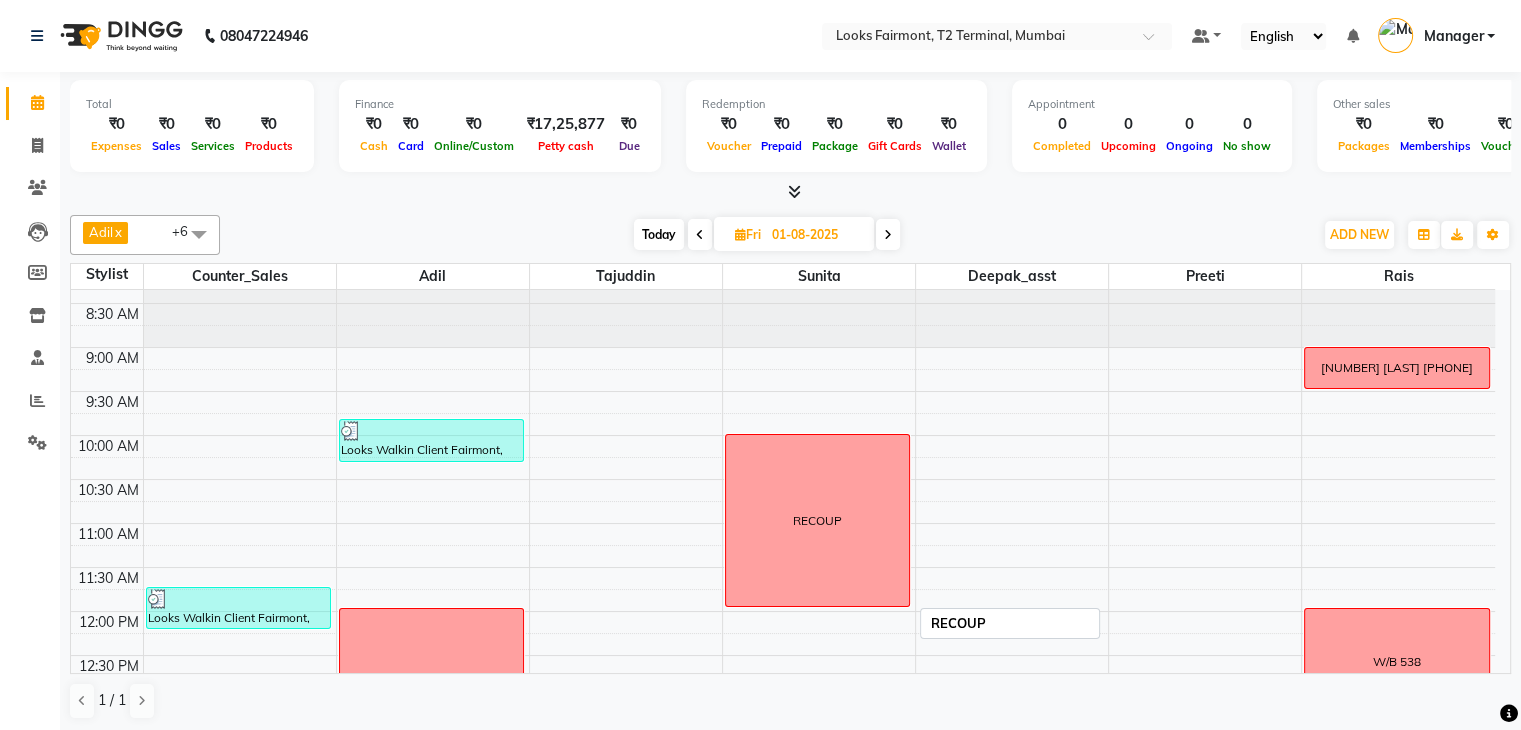 scroll, scrollTop: 0, scrollLeft: 0, axis: both 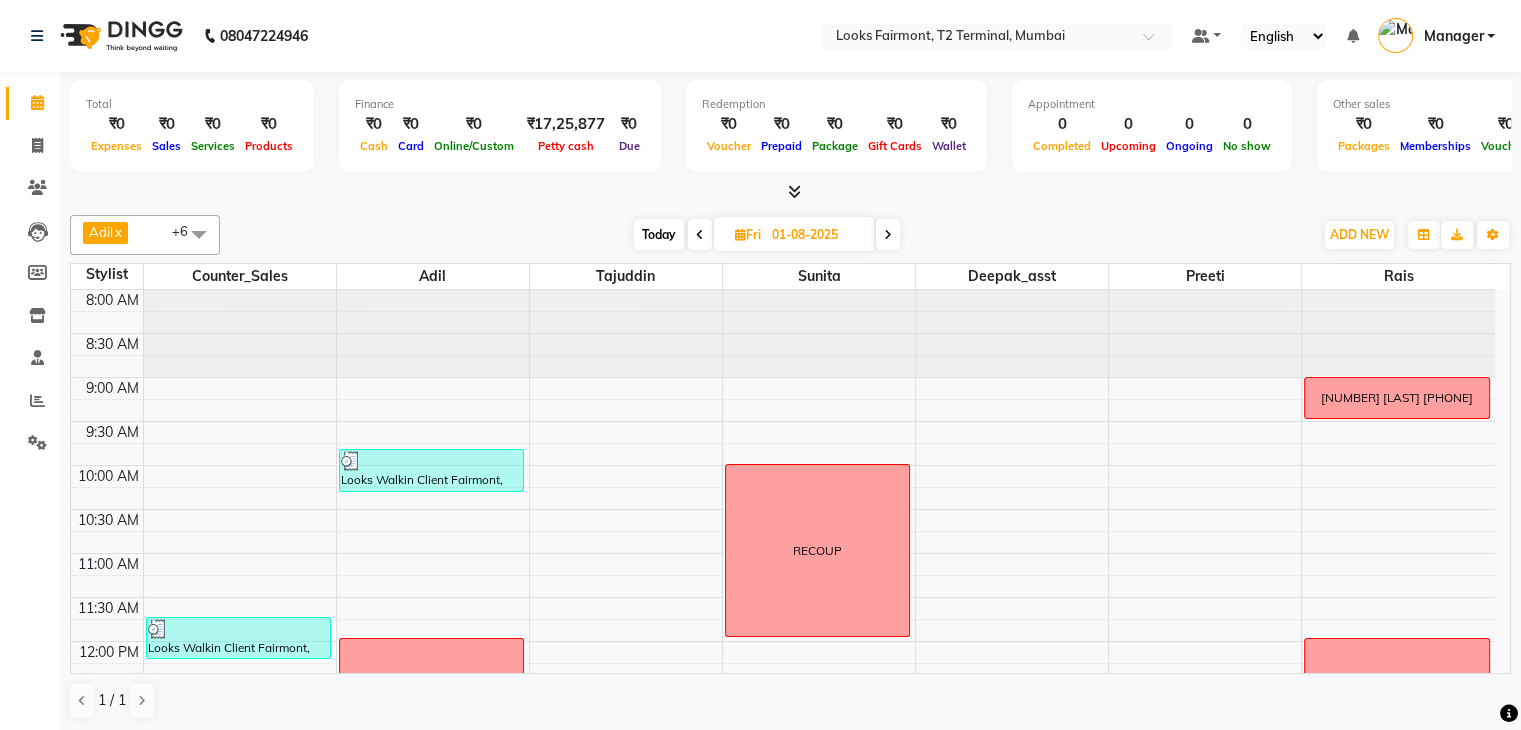 click on "Today" at bounding box center [659, 234] 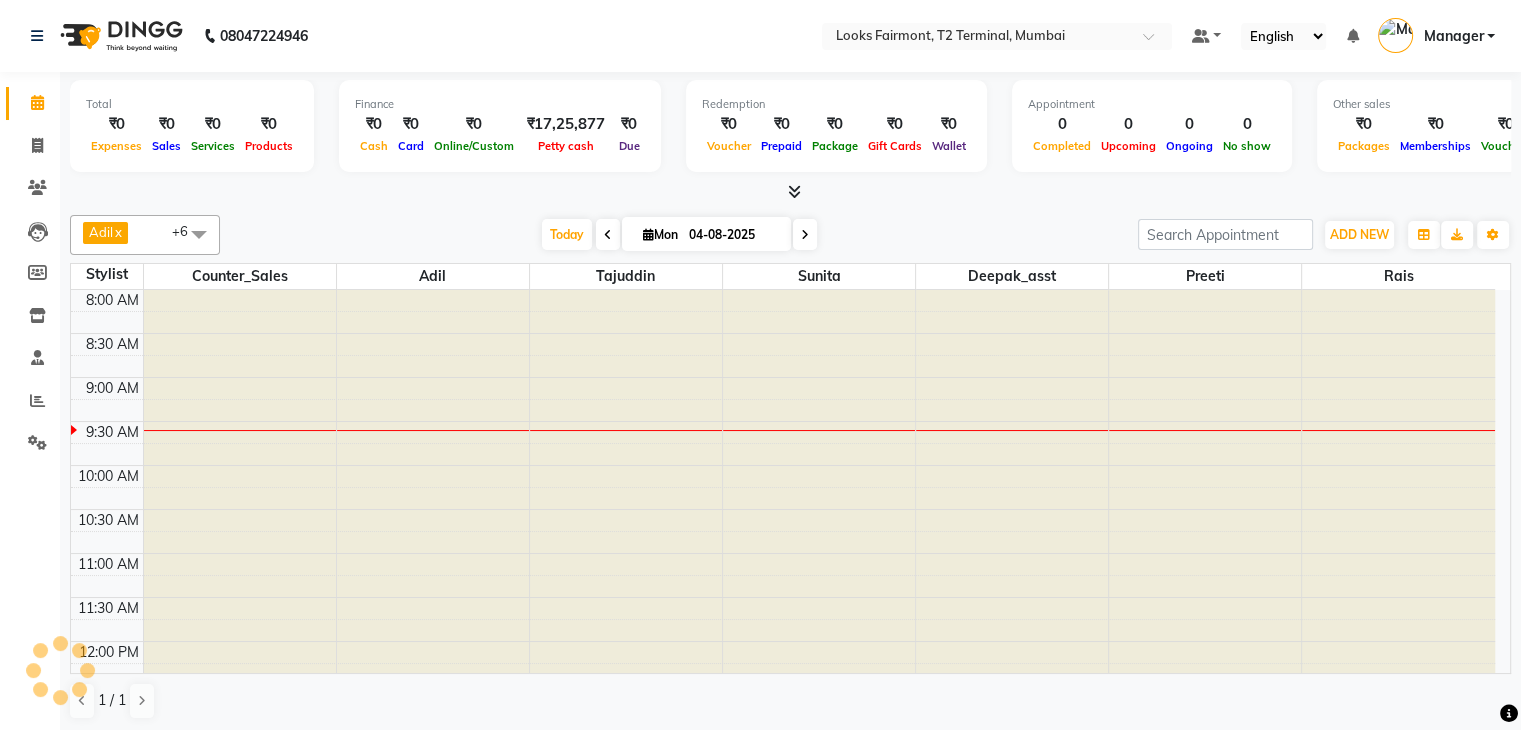 scroll, scrollTop: 88, scrollLeft: 0, axis: vertical 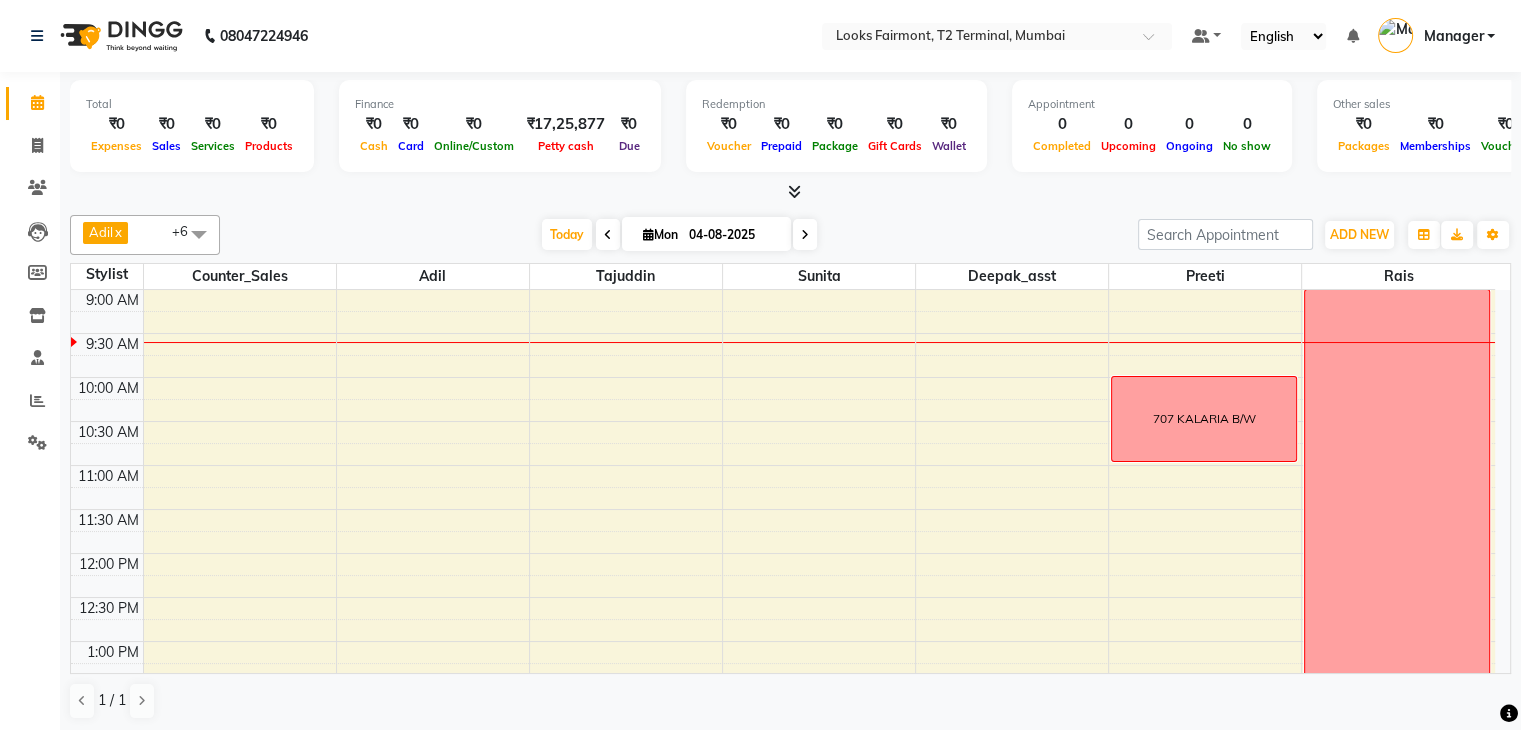 click at bounding box center (794, 191) 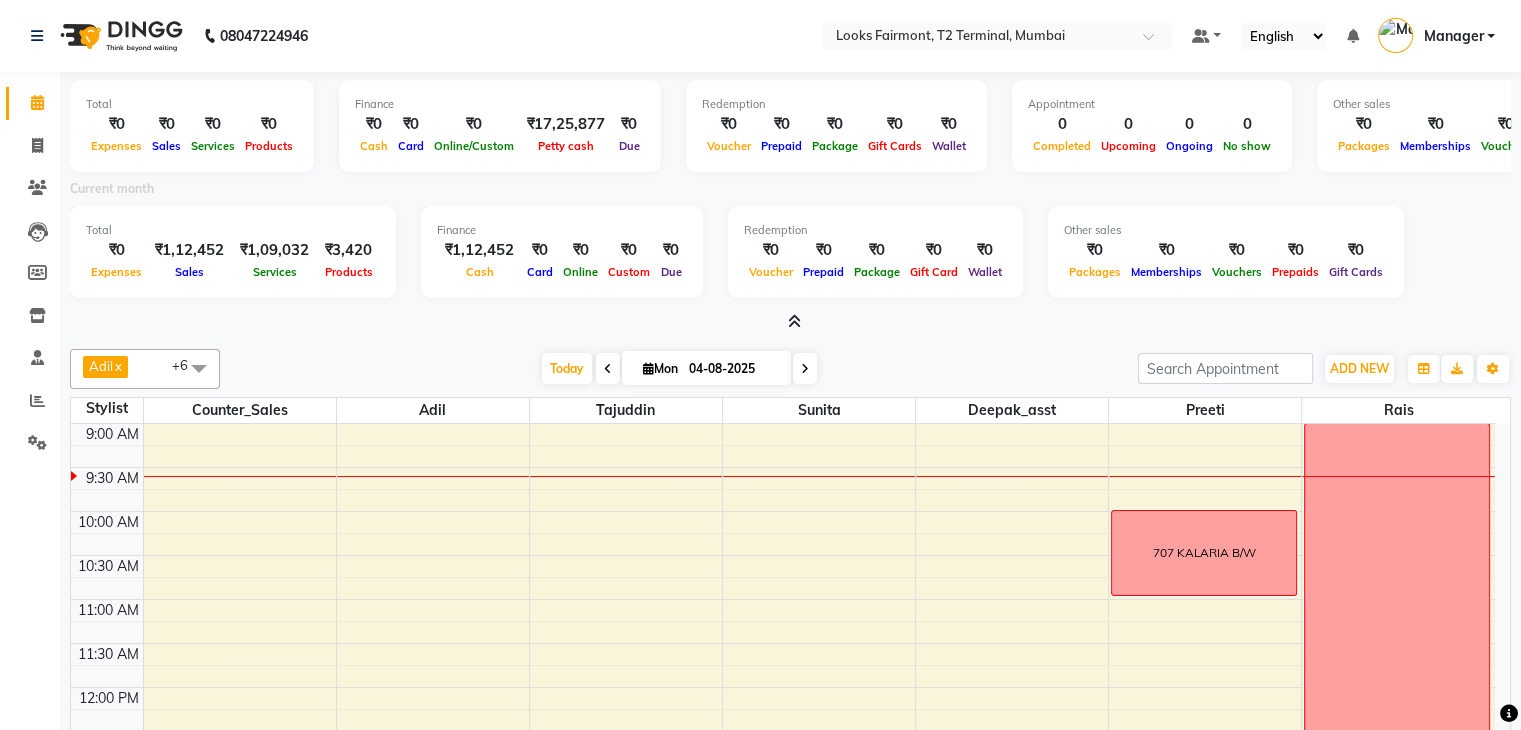click on "Total  ₹0  Expenses ₹0  Sales ₹0  Services ₹0  Products Finance  ₹0  Cash ₹0  Card ₹0  Online/Custom ₹17,25,877 Petty cash ₹0 Due  Redemption  ₹0 Voucher ₹0 Prepaid ₹0 Package ₹0  Gift Cards ₹0  Wallet  Appointment  0 Completed 0 Upcoming 0 Ongoing 0 No show  Other sales  ₹0  Packages ₹0  Memberships ₹0  Vouchers ₹0  Prepaids ₹0  Gift Cards Current month Total  ₹0  Expenses ₹1,12,452  Sales ₹1,09,032 Services ₹3,420 Products  Finance  ₹1,12,452  Cash ₹0  Card ₹0 Online ₹0 Custom ₹0 Due  Redemption  ₹0 Voucher ₹0 Prepaid ₹0 Package ₹0 Gift Card ₹0 Wallet Other sales  ₹0  Packages ₹0  Memberships ₹0  Vouchers ₹0  Prepaids ₹0  Gift Cards Adil  x Counter_Sales  x Deepak_asst  x Preeti  x Sunita  x Tajuddin  x Rais  x +6 Select All Adil Anisa Counter_Sales Deepak_asst Nisha Preeti Rais Soring_mgr Sunita Tajuddin Today  Mon 04-08-2025 Toggle Dropdown Add Appointment Add Invoice Add Expense Add Attendance Add Client Toggle Dropdown x" 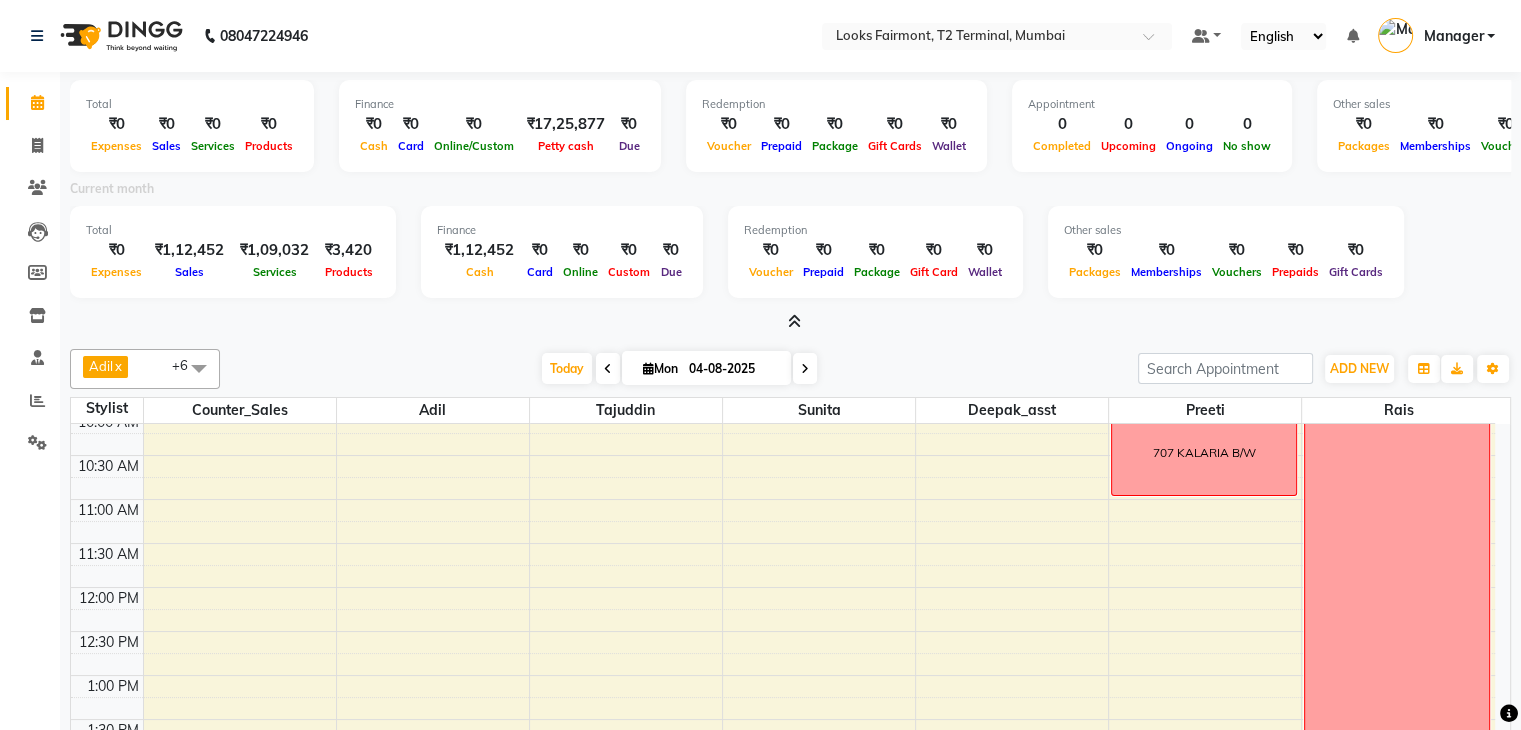 scroll, scrollTop: 88, scrollLeft: 0, axis: vertical 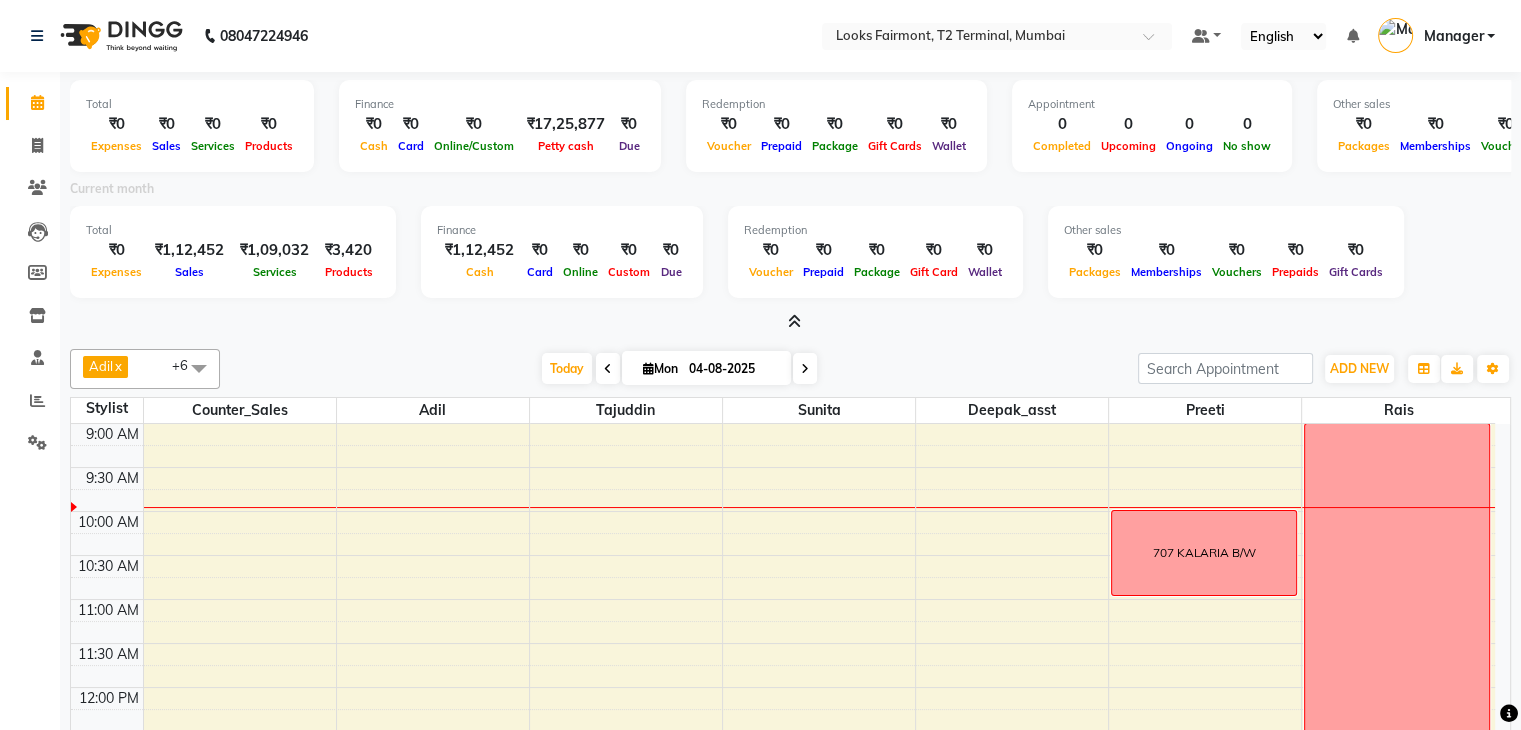 click at bounding box center (790, 322) 